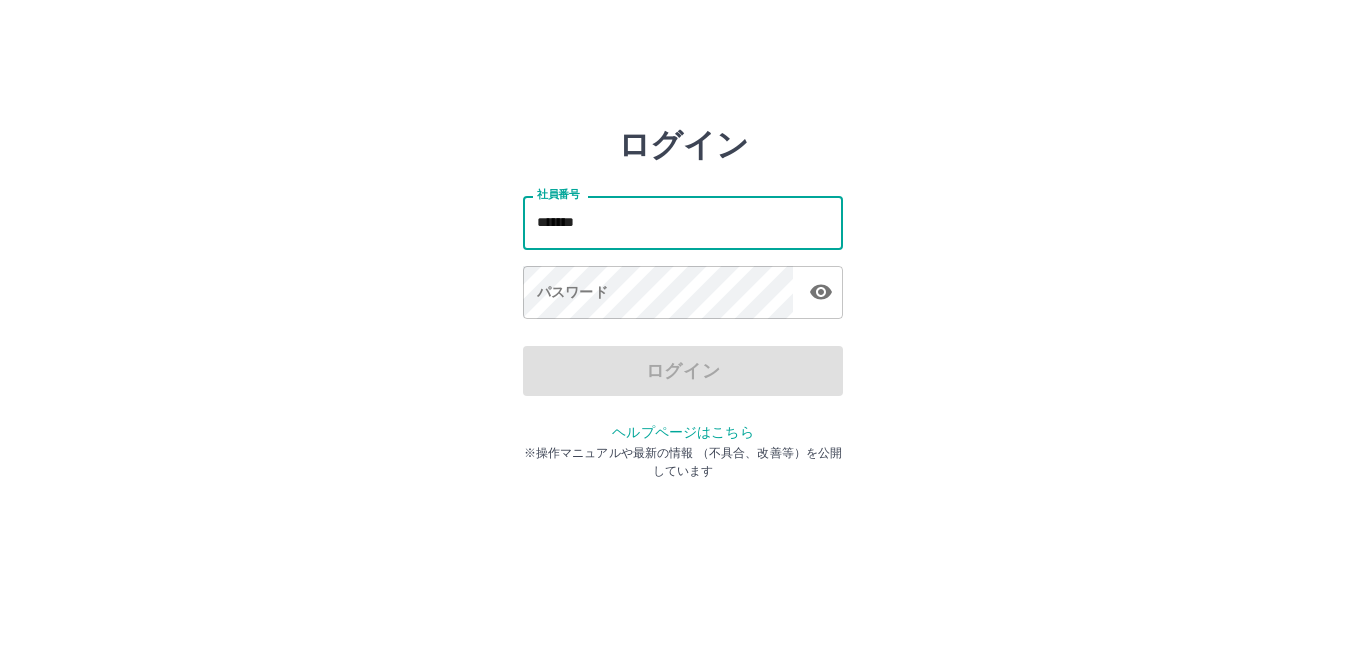 scroll, scrollTop: 0, scrollLeft: 0, axis: both 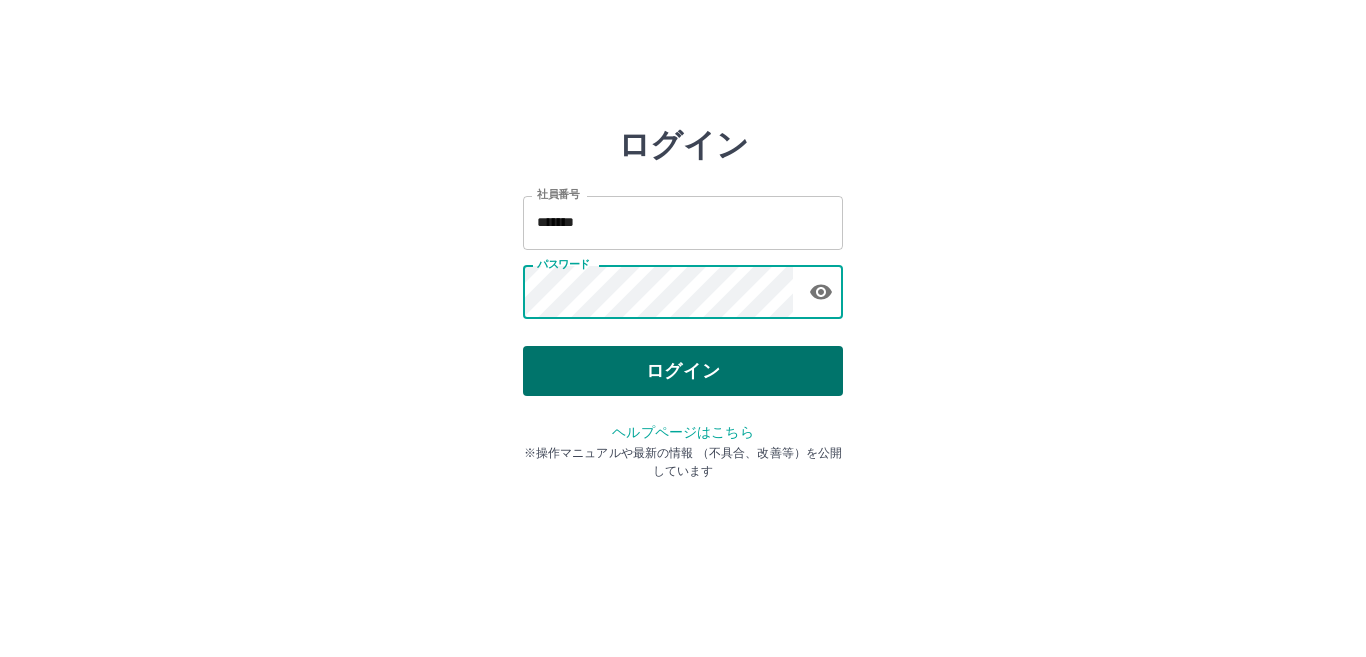 click on "ログイン" at bounding box center [683, 371] 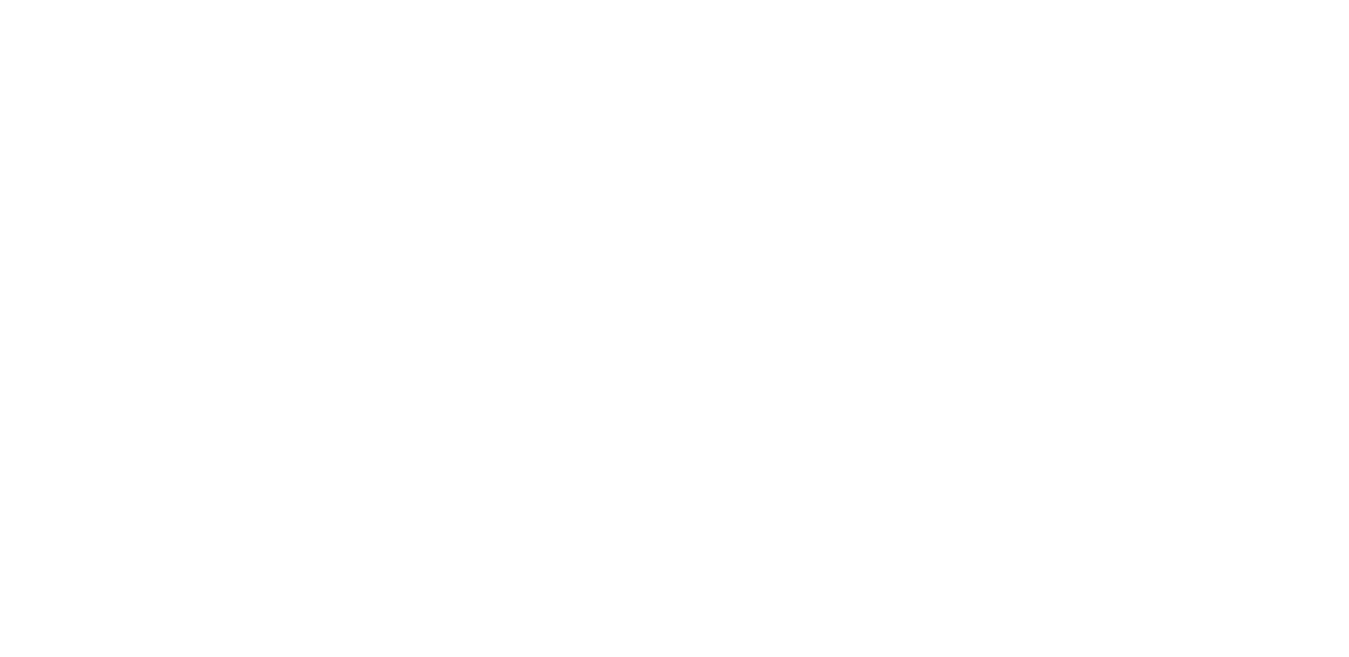 scroll, scrollTop: 0, scrollLeft: 0, axis: both 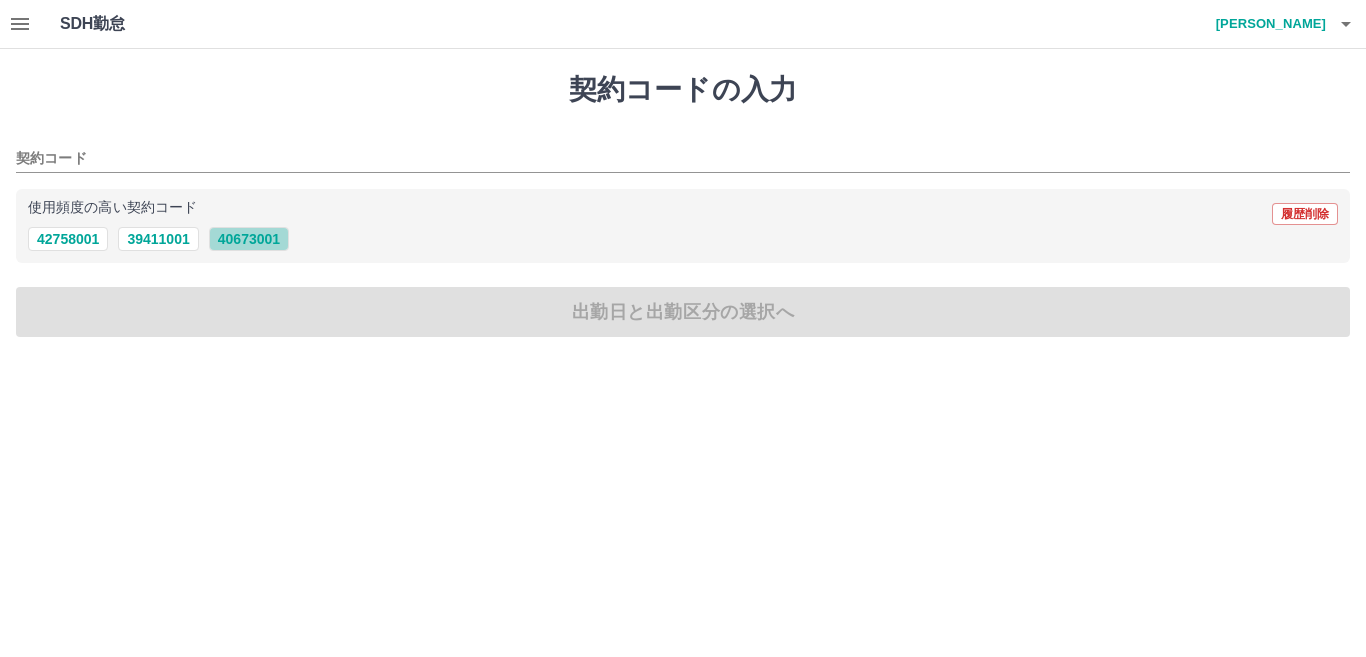 click on "40673001" at bounding box center (249, 239) 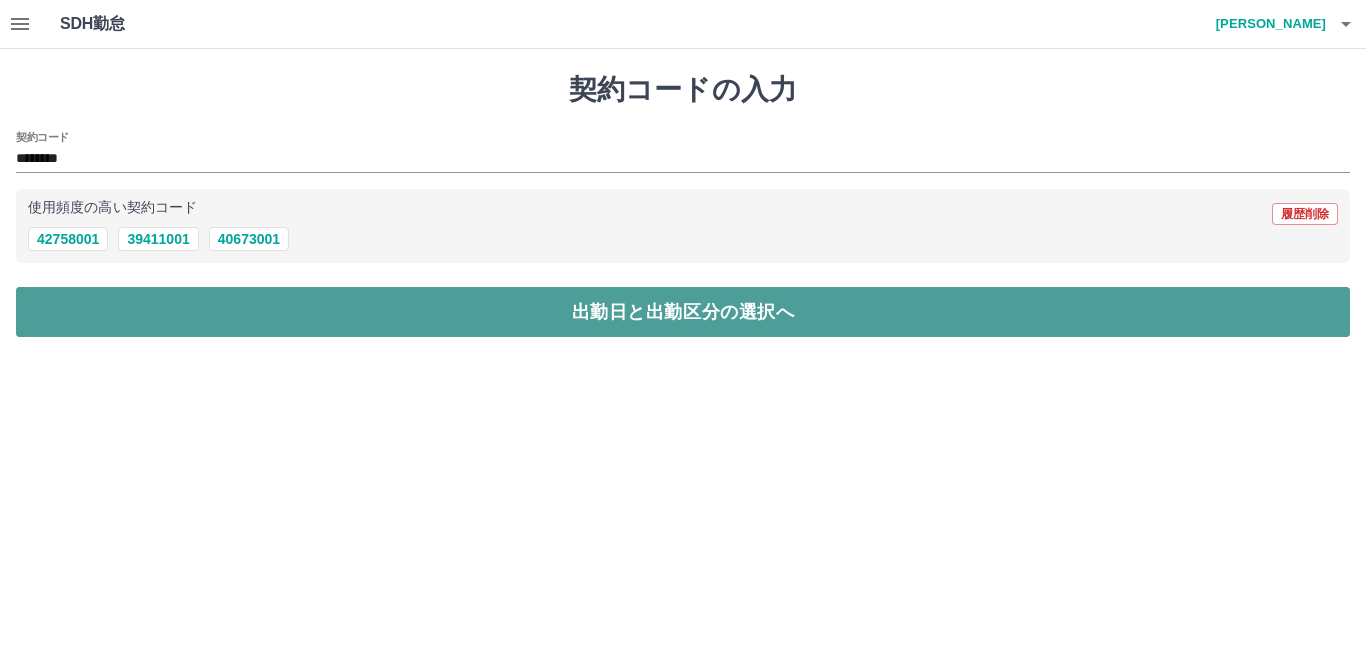 click on "出勤日と出勤区分の選択へ" at bounding box center [683, 312] 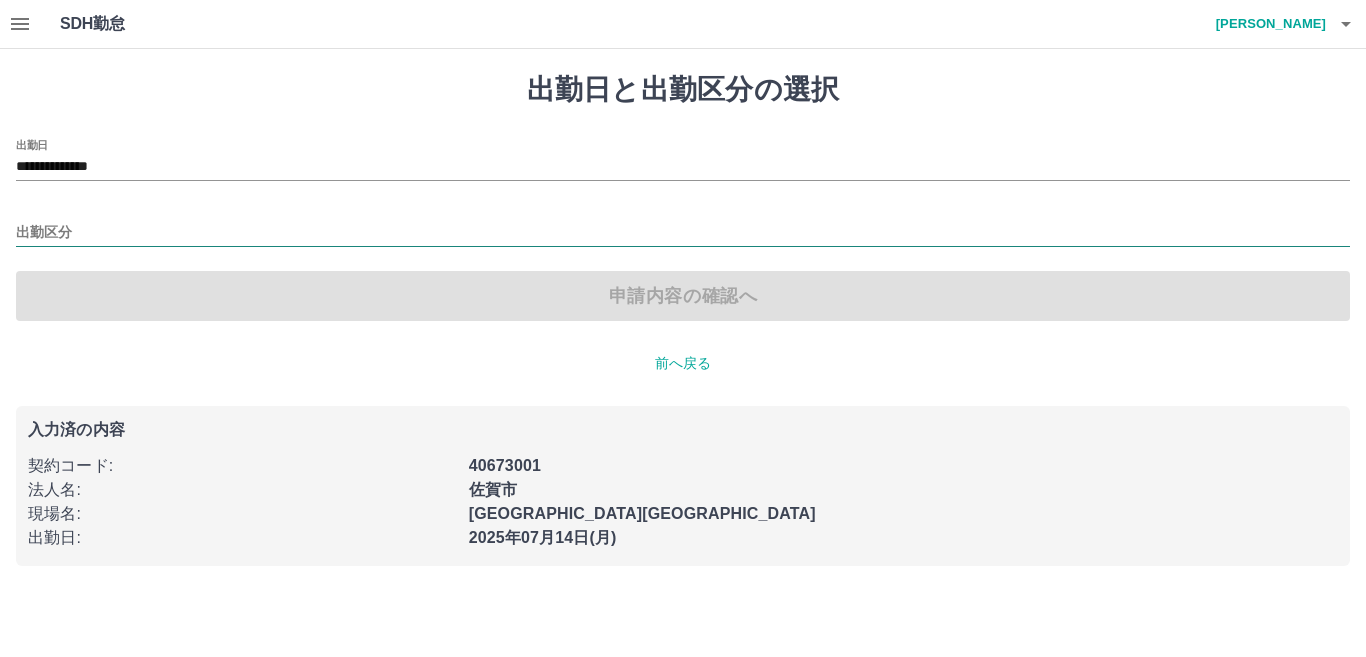 click on "出勤区分" at bounding box center [683, 233] 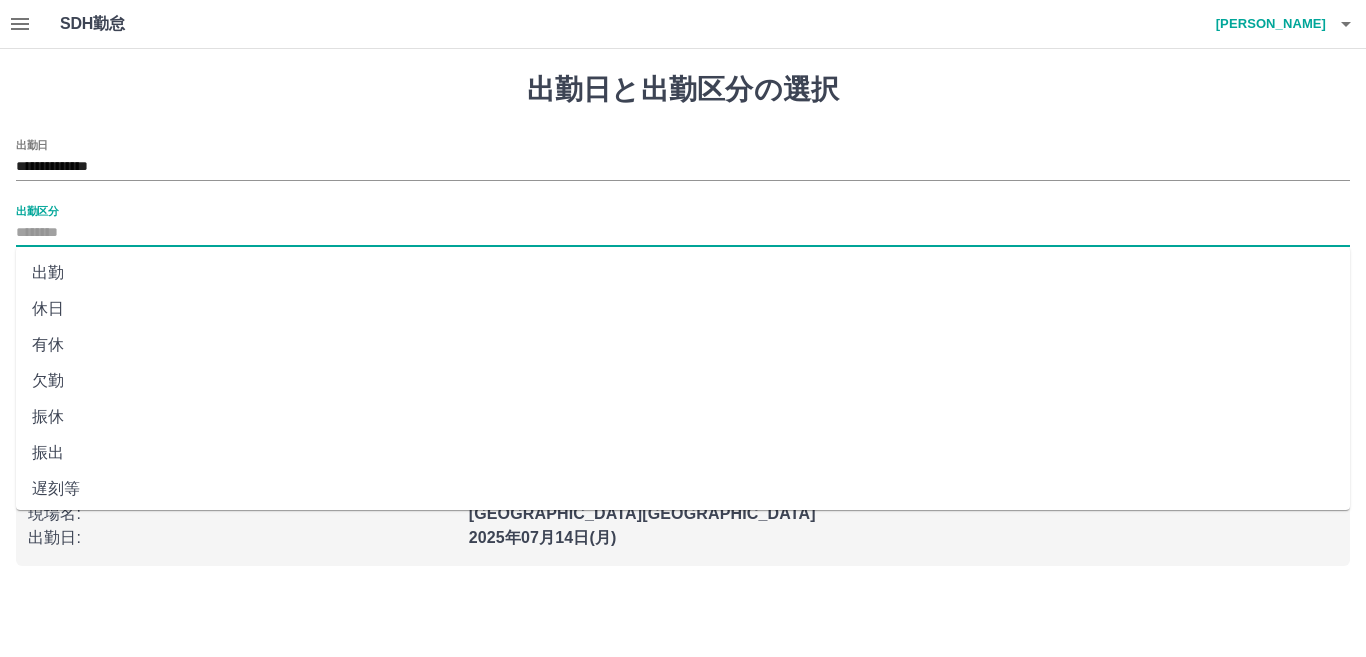 click on "出勤" at bounding box center [683, 273] 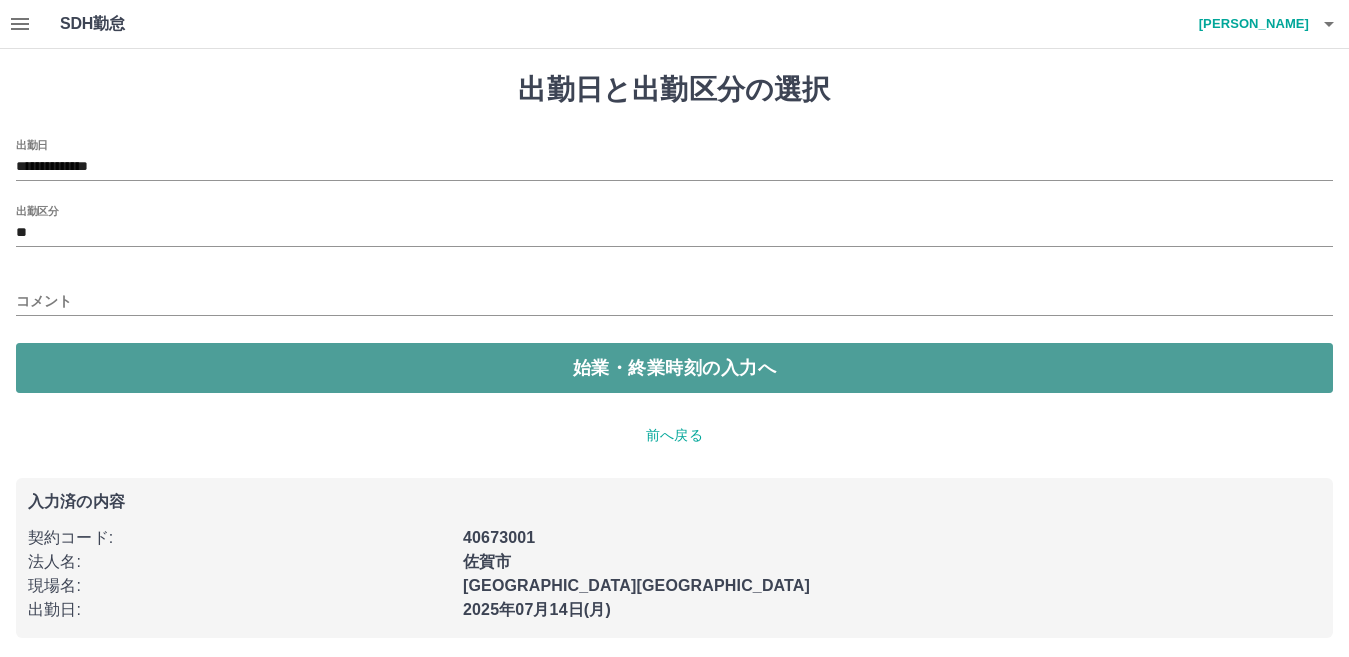 click on "始業・終業時刻の入力へ" at bounding box center [674, 368] 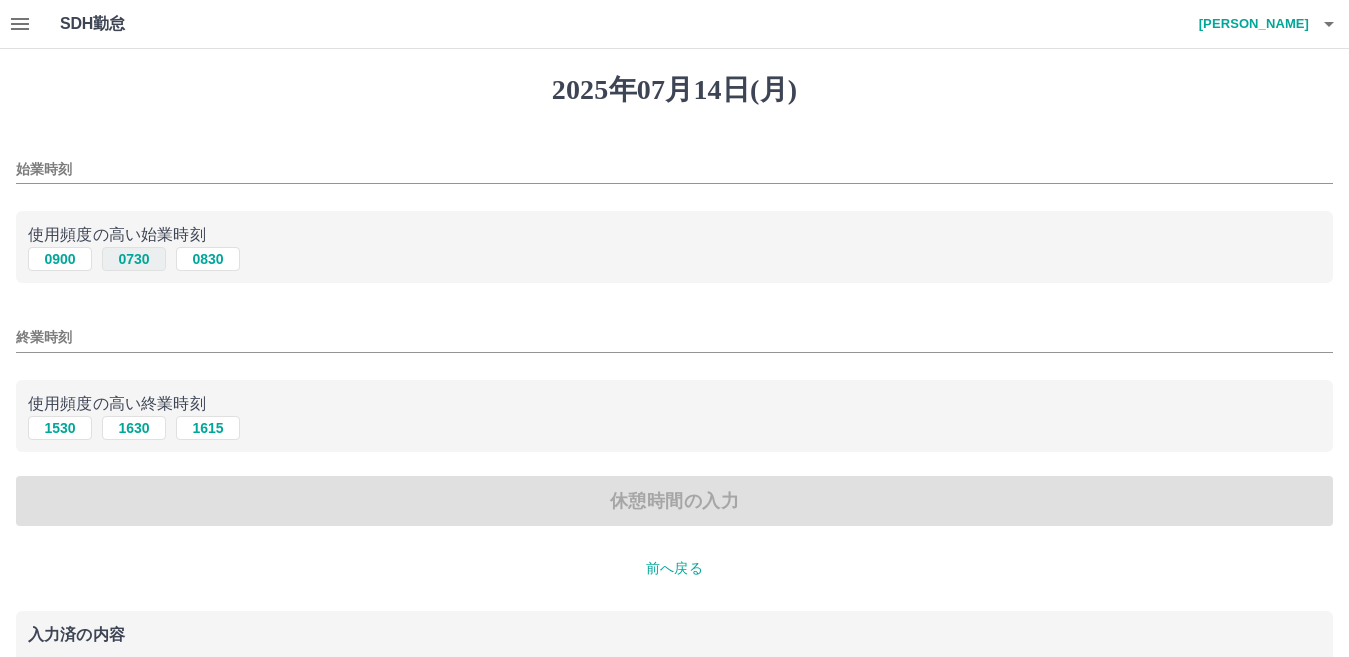click on "0730" at bounding box center (134, 259) 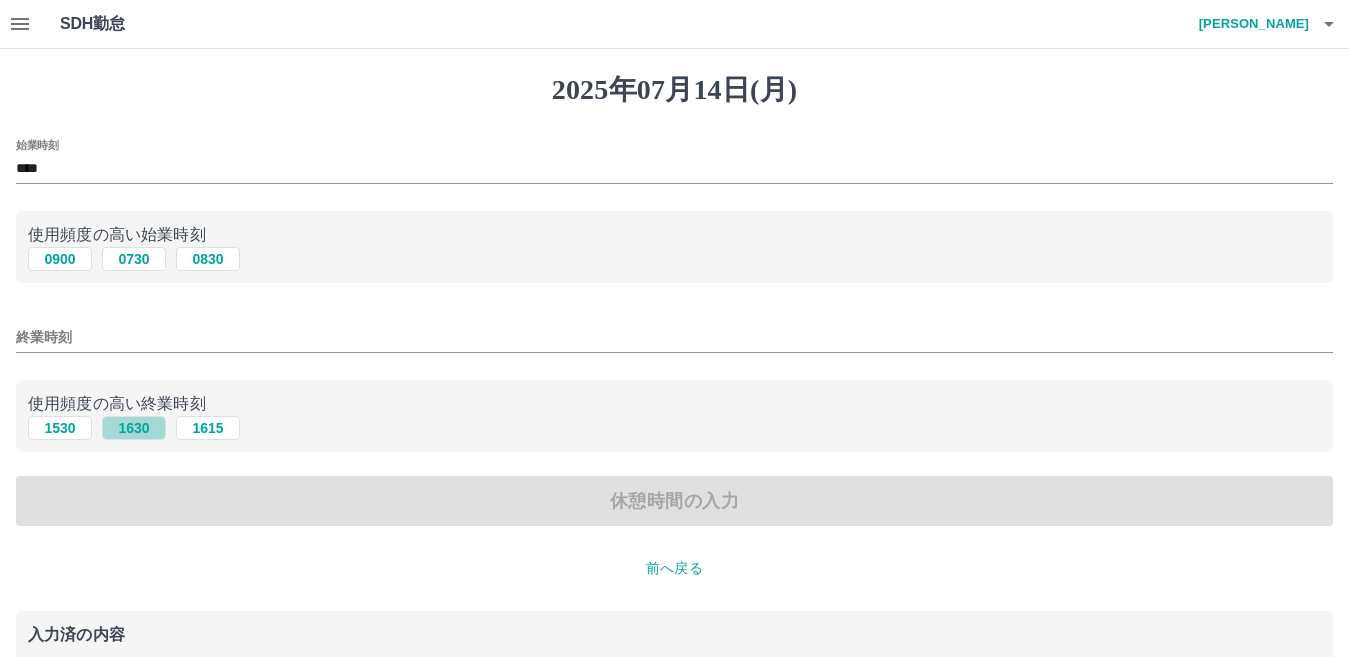 click on "1630" at bounding box center [134, 428] 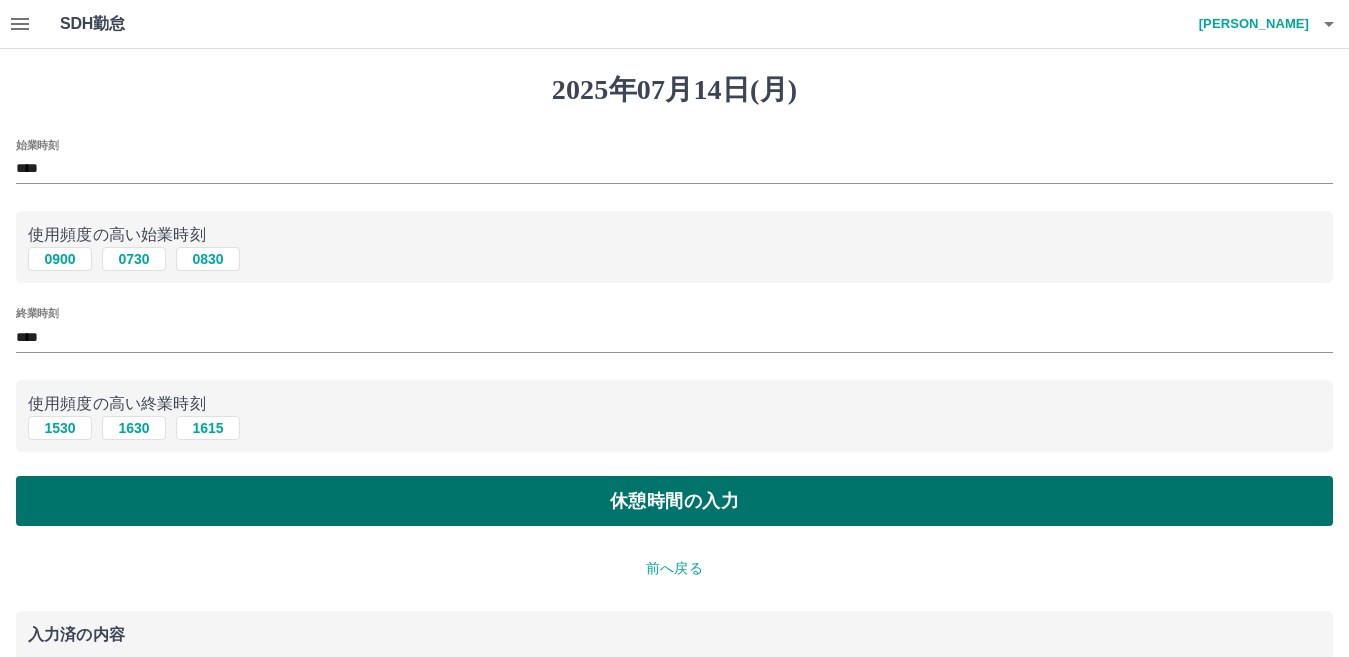 click on "休憩時間の入力" at bounding box center [674, 501] 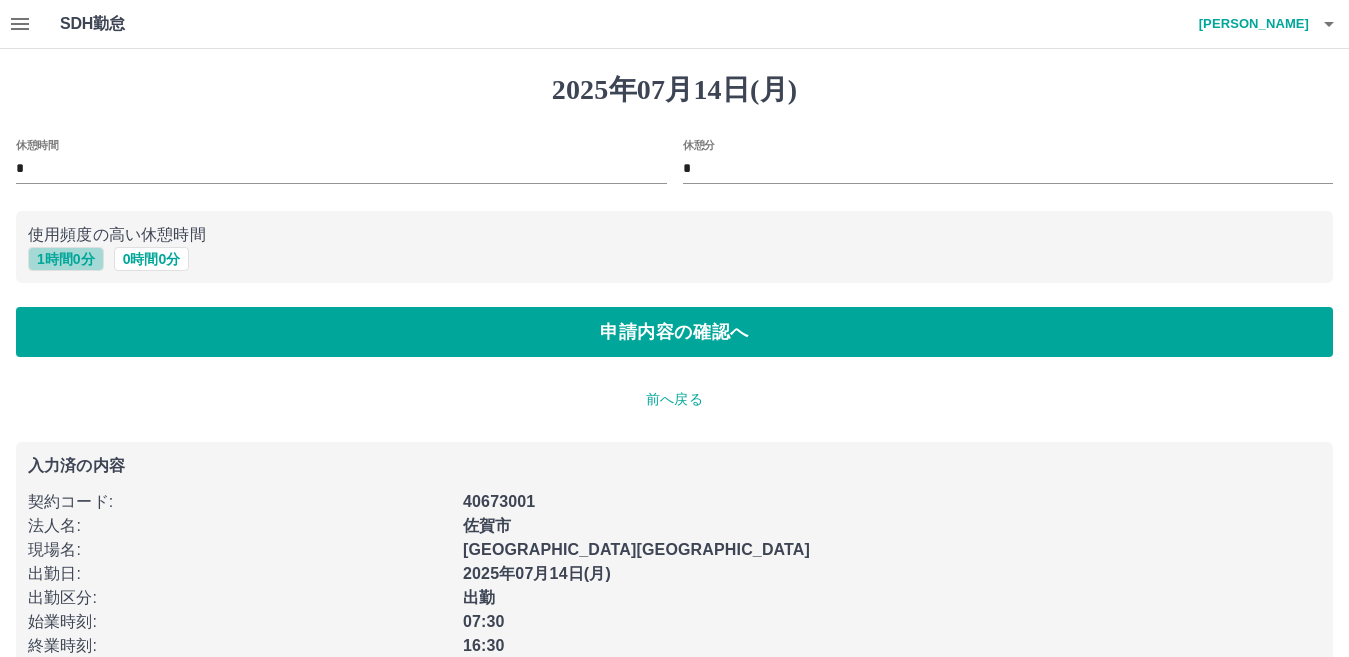 click on "1 時間 0 分" at bounding box center (66, 259) 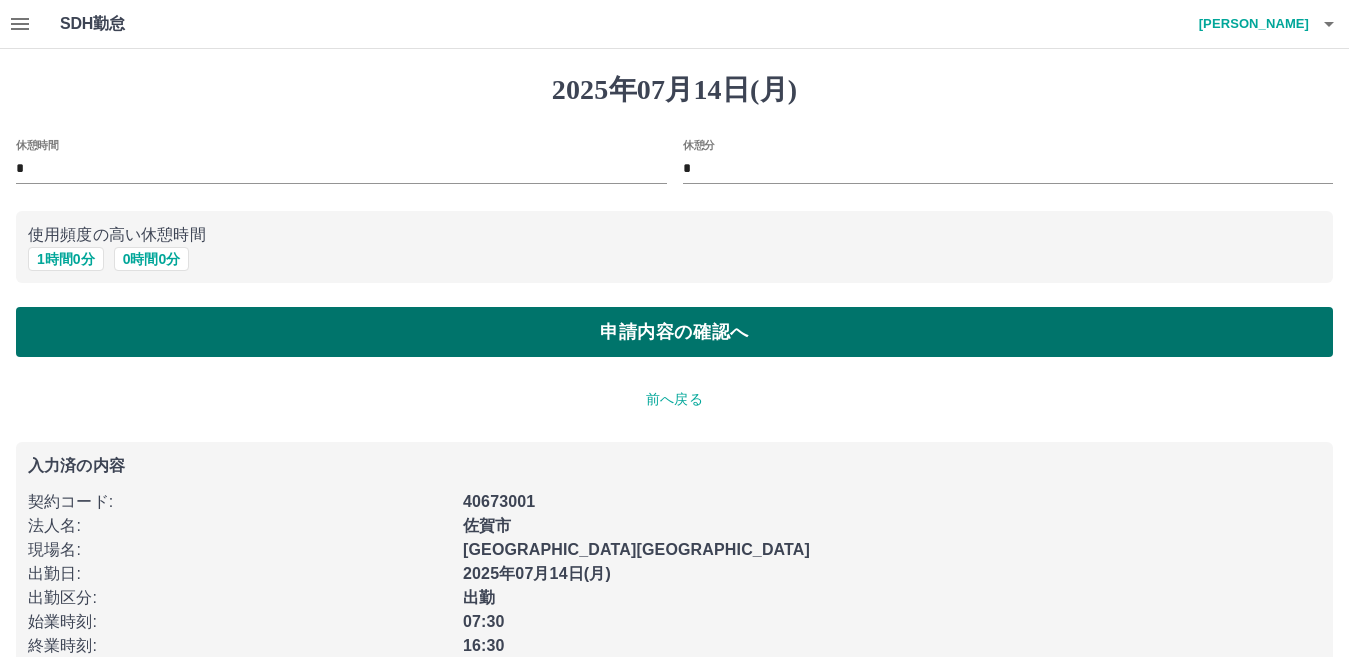 click on "申請内容の確認へ" at bounding box center (674, 332) 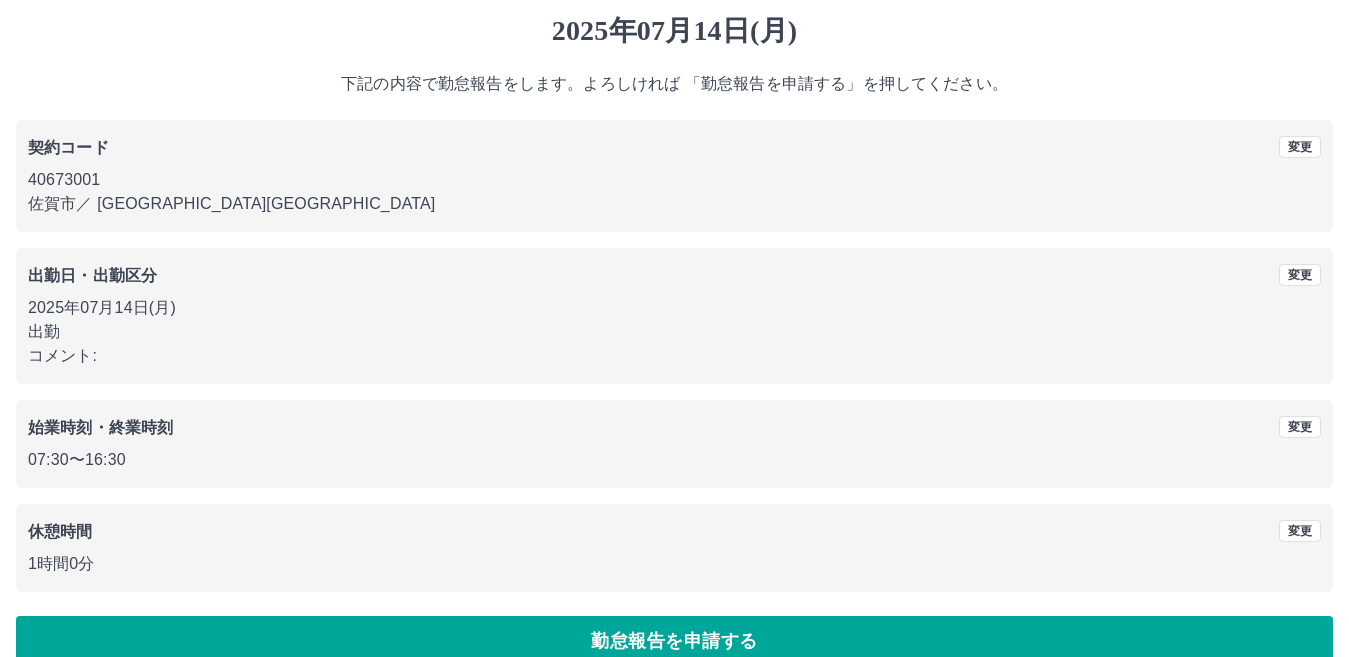 scroll, scrollTop: 92, scrollLeft: 0, axis: vertical 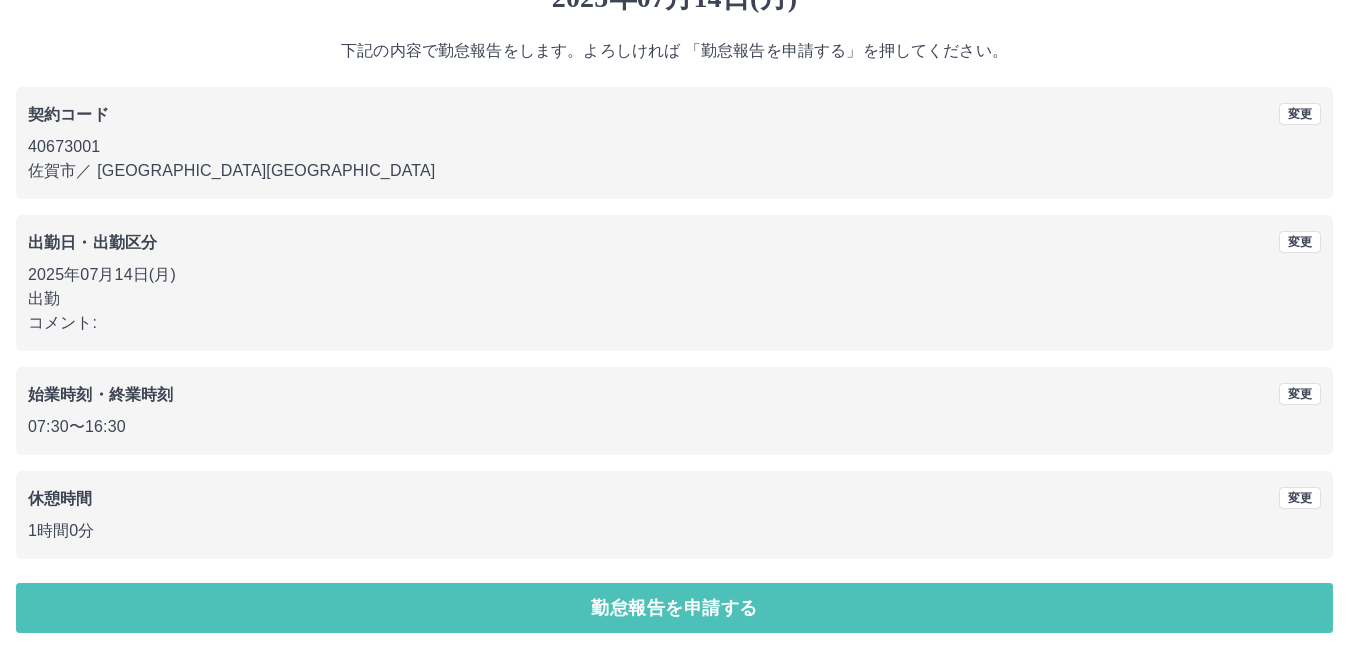 drag, startPoint x: 489, startPoint y: 591, endPoint x: 473, endPoint y: 599, distance: 17.888544 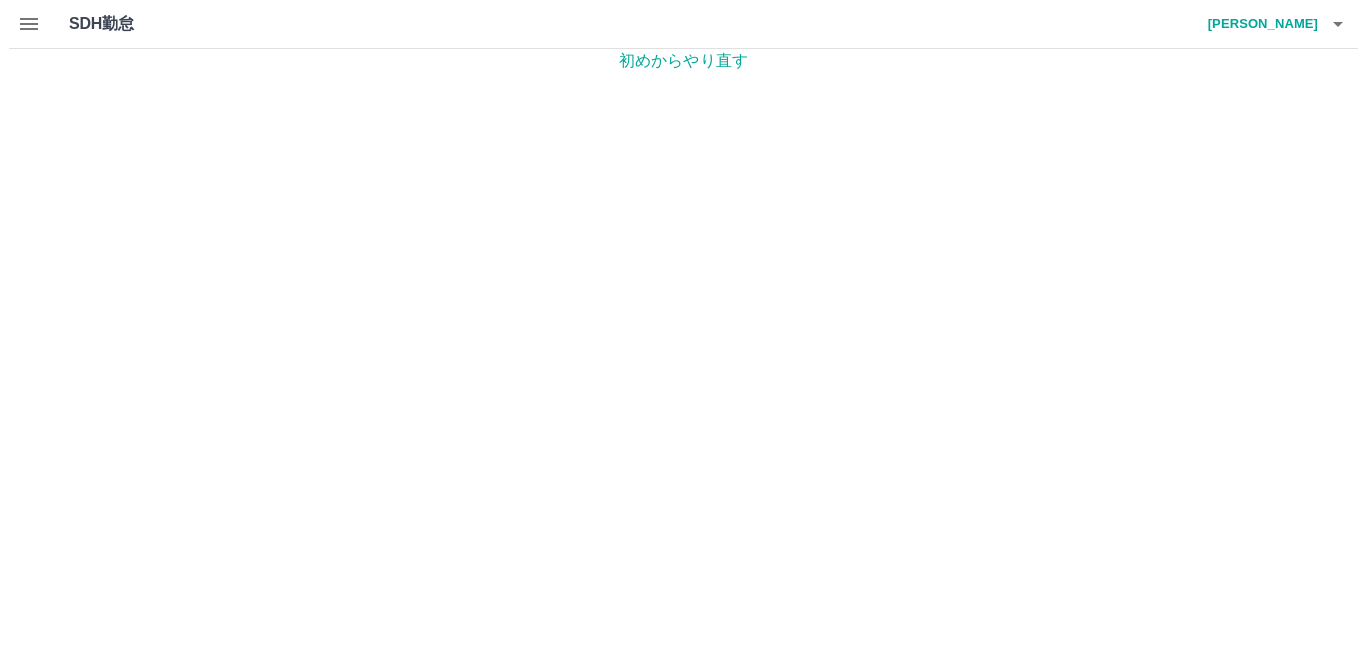 scroll, scrollTop: 0, scrollLeft: 0, axis: both 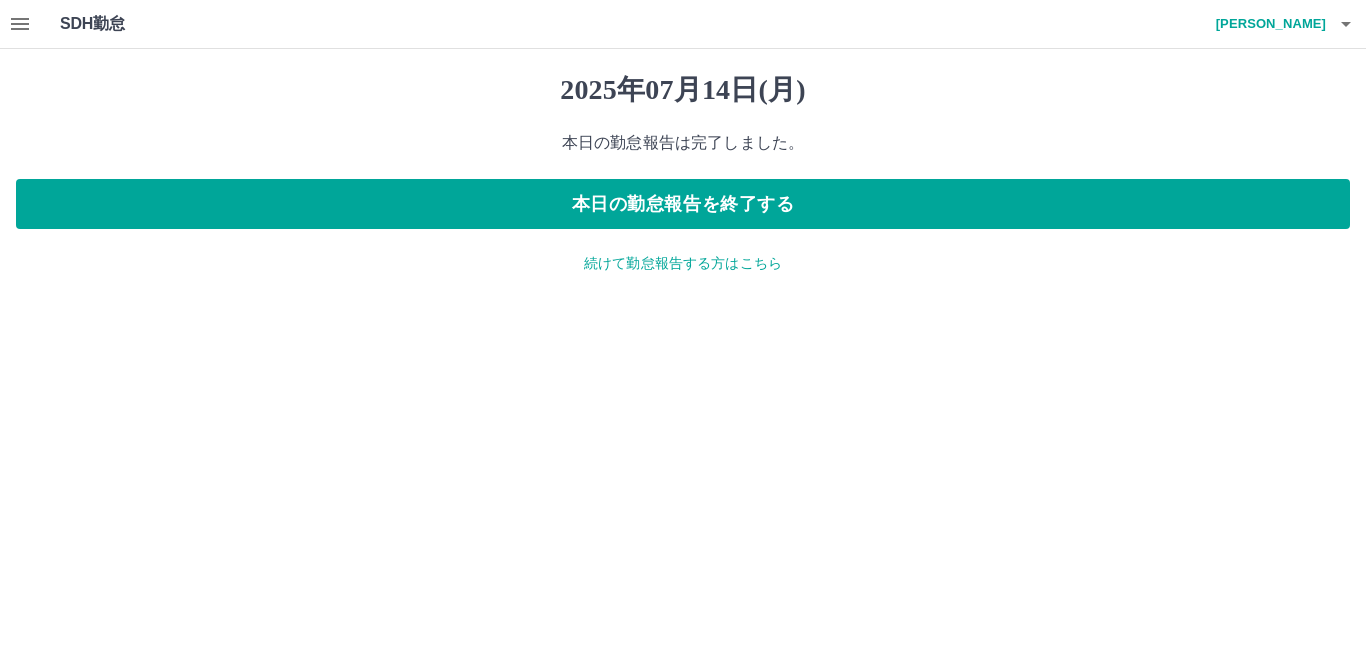 click on "続けて勤怠報告する方はこちら" at bounding box center [683, 263] 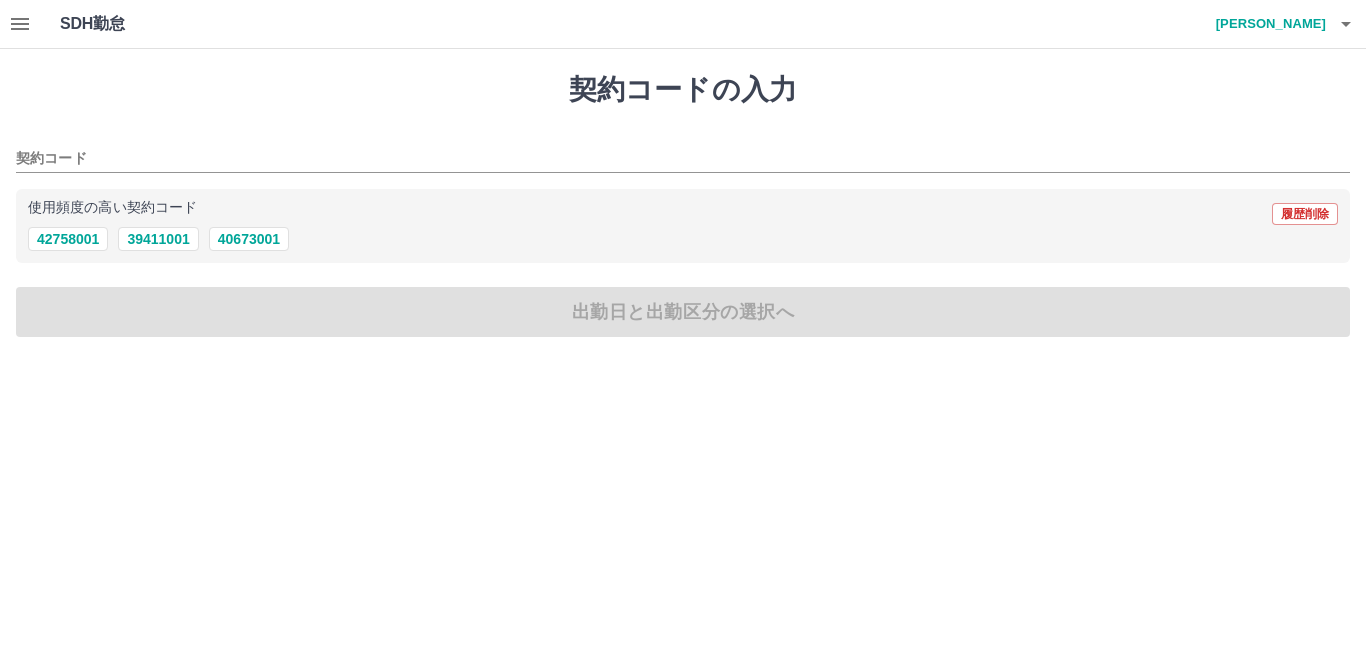 click on "42758001 39411001 40673001" at bounding box center [683, 239] 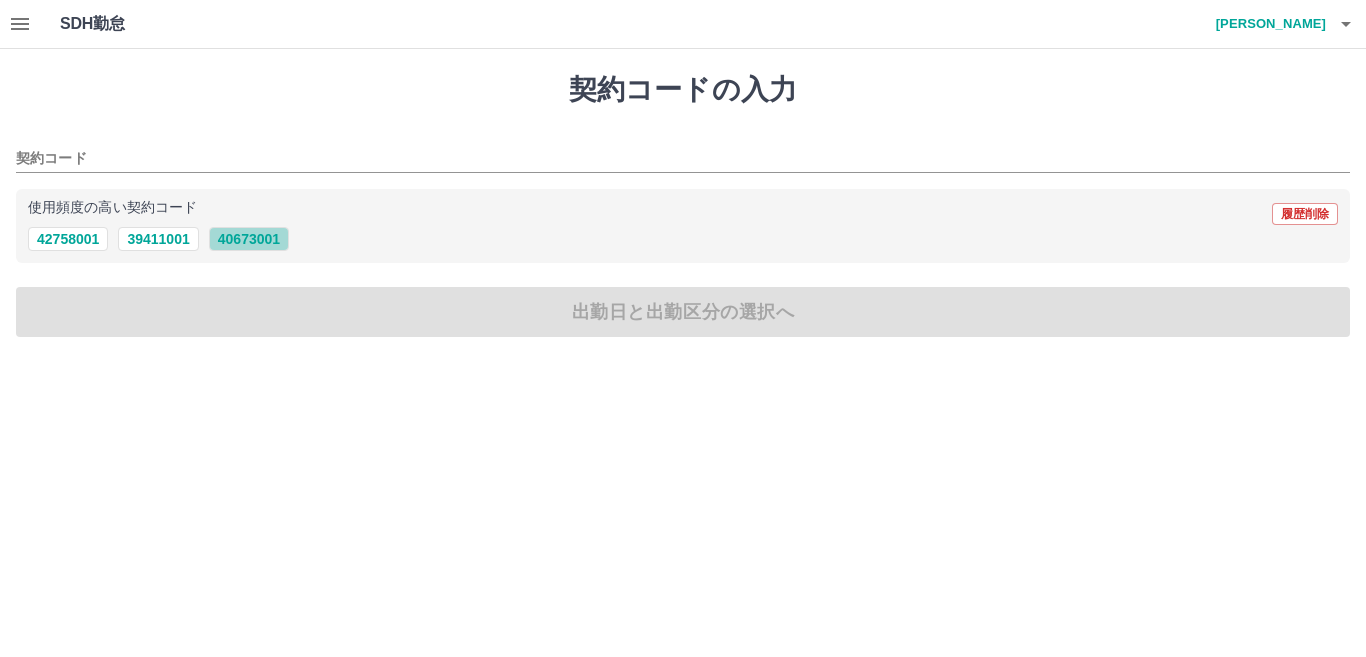 click on "40673001" at bounding box center (249, 239) 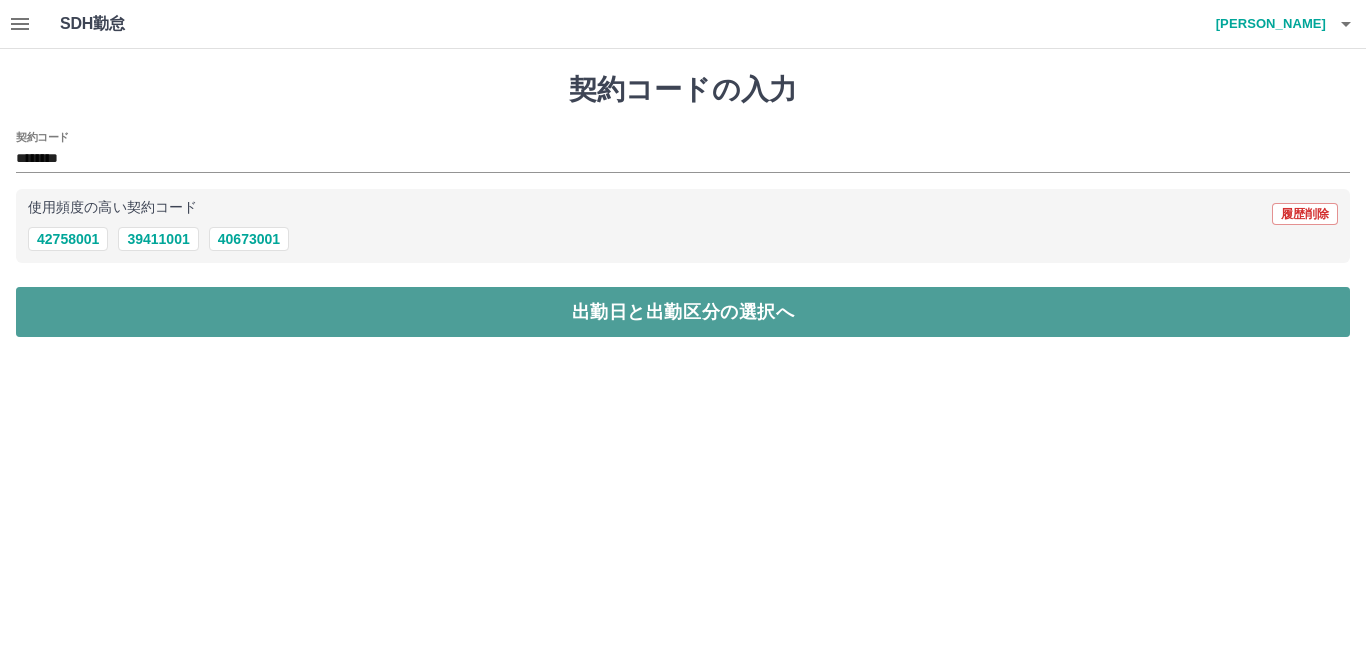 click on "出勤日と出勤区分の選択へ" at bounding box center (683, 312) 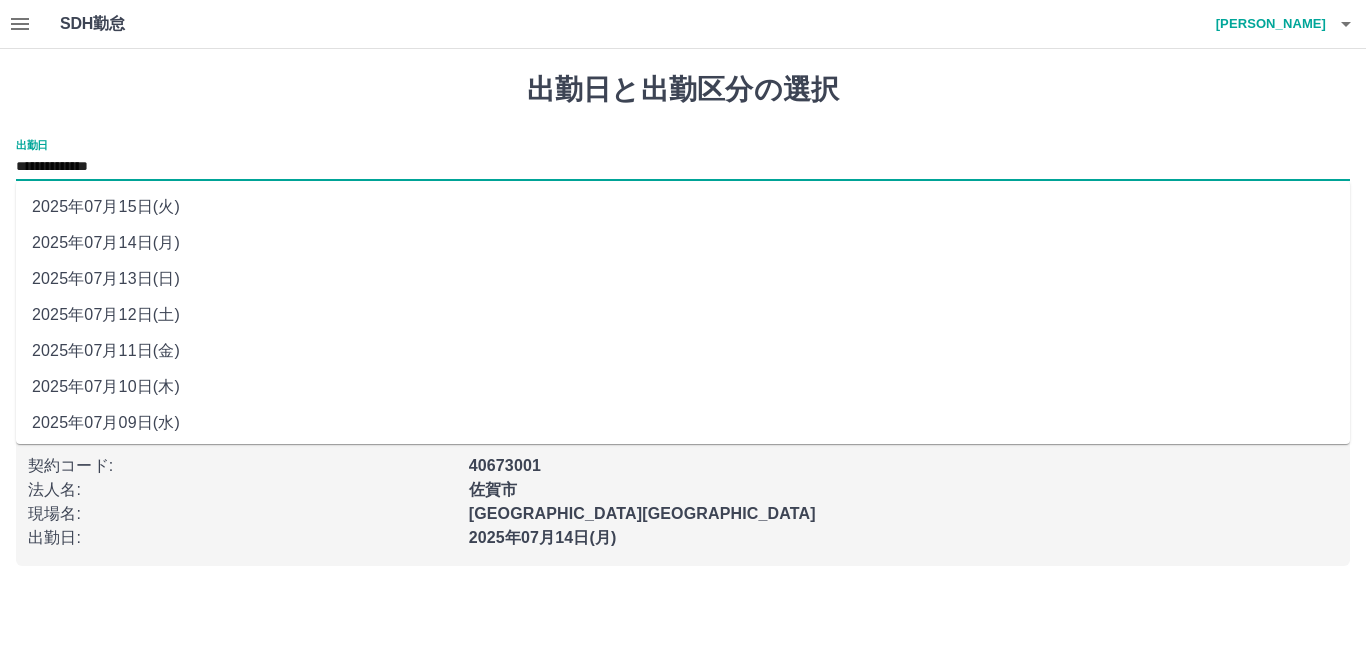 click on "**********" at bounding box center [683, 167] 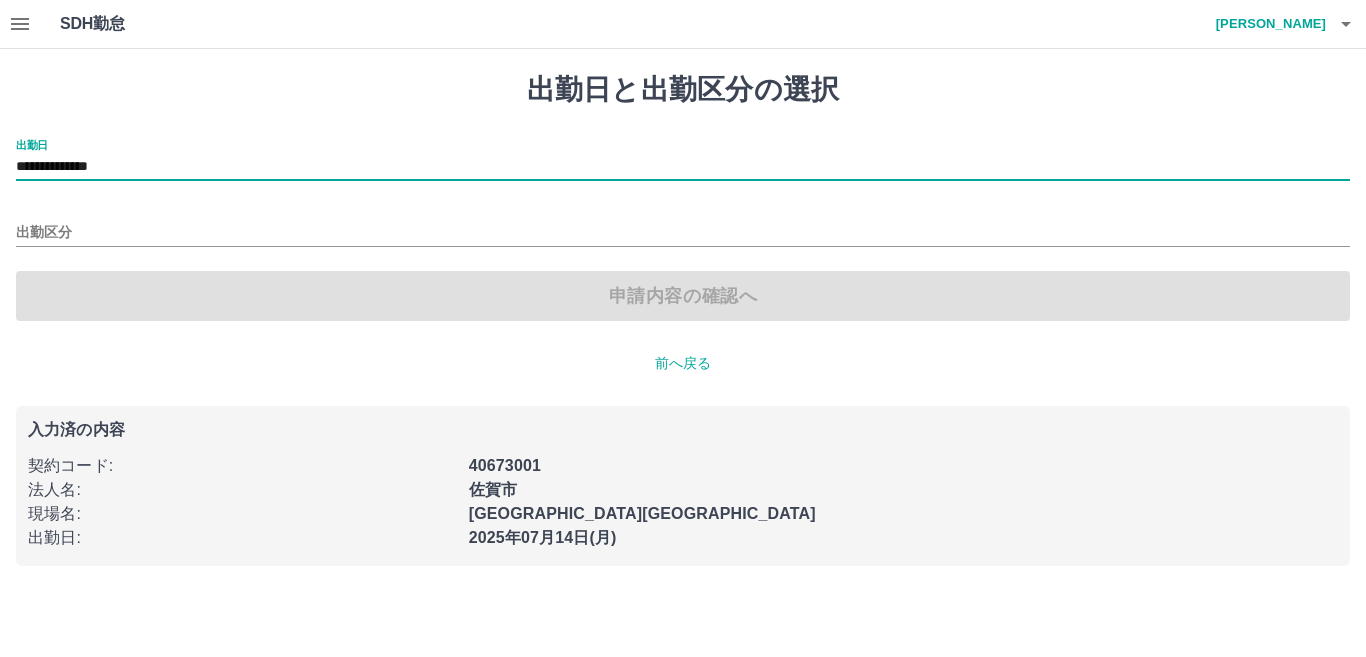click on "出勤区分" at bounding box center (683, 226) 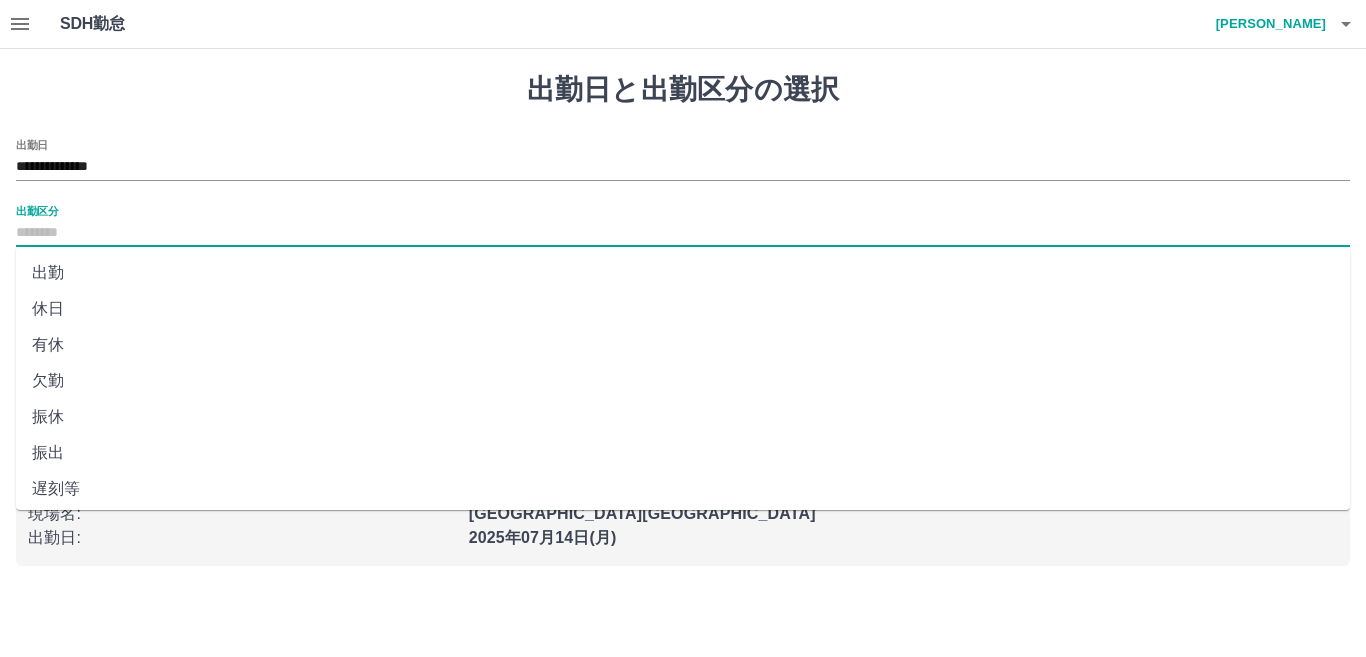 click on "出勤区分" at bounding box center (683, 233) 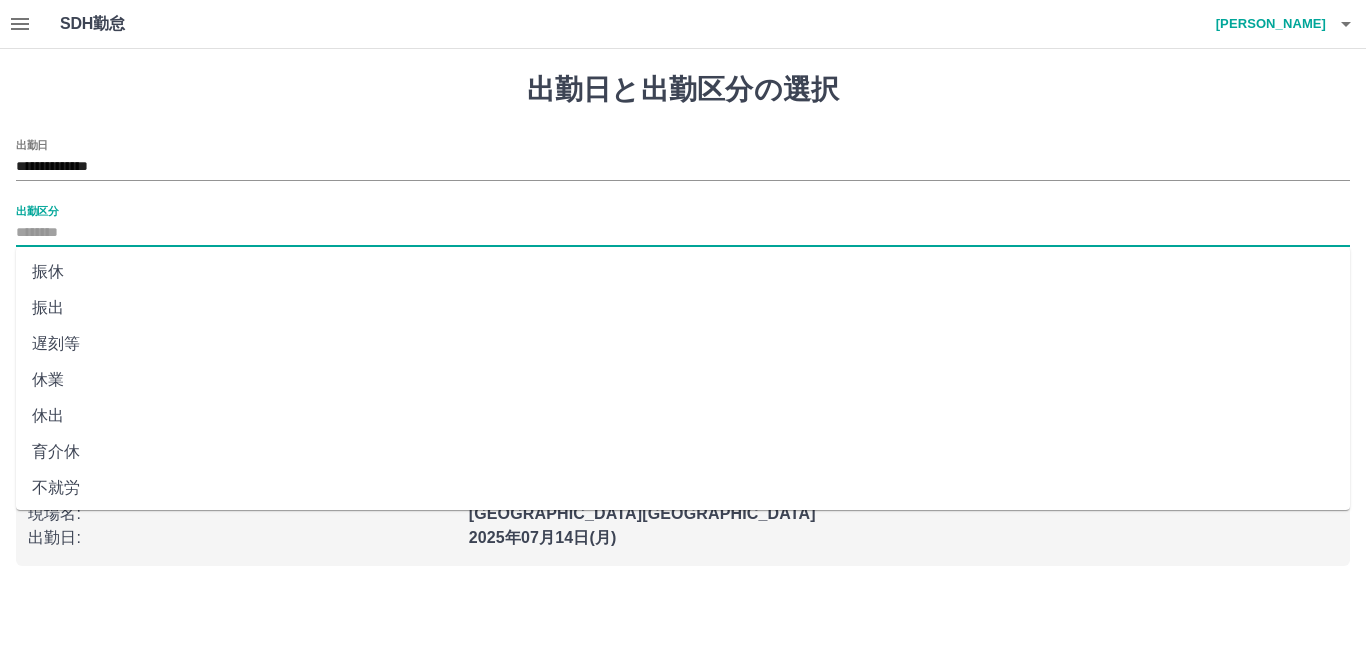 scroll, scrollTop: 400, scrollLeft: 0, axis: vertical 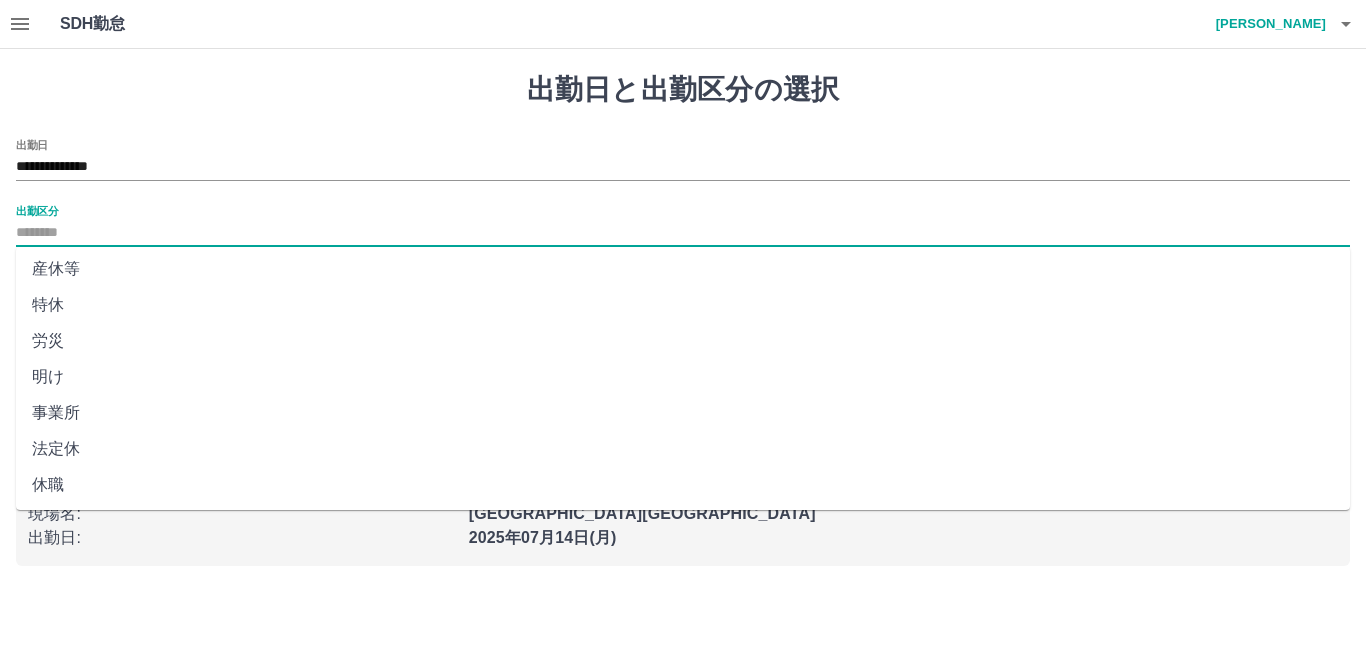 click on "法定休" at bounding box center (683, 449) 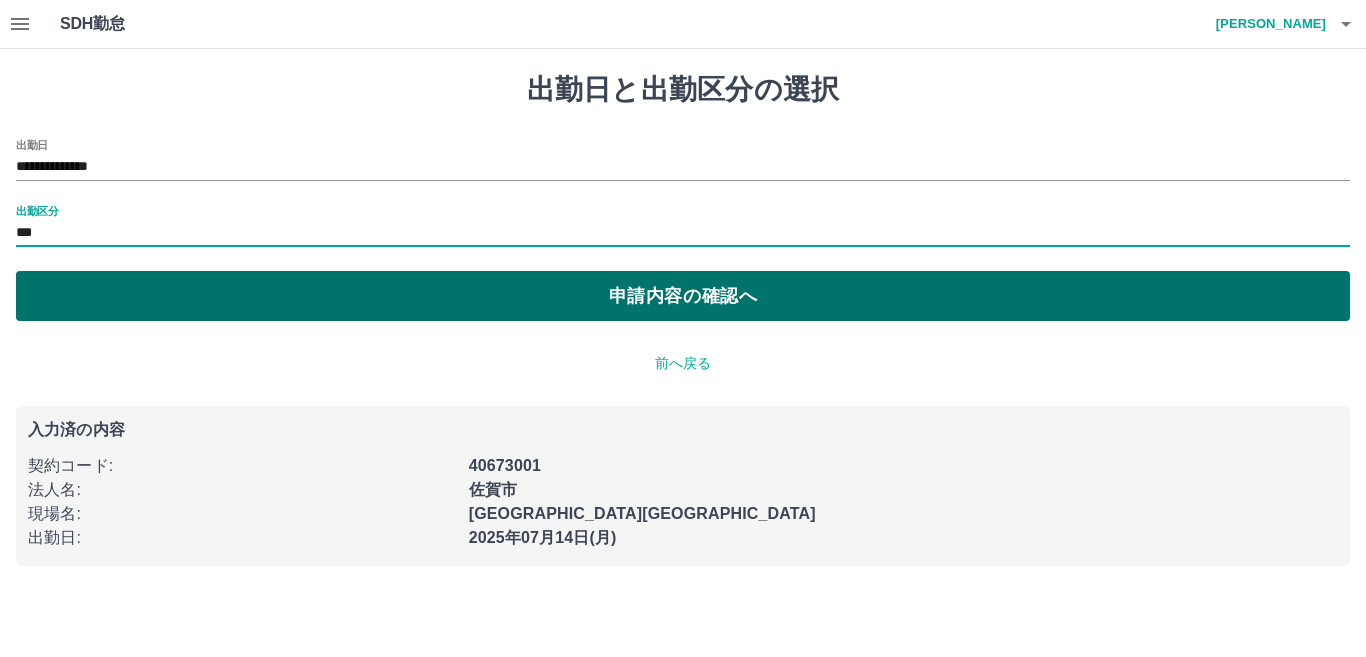 click on "申請内容の確認へ" at bounding box center (683, 296) 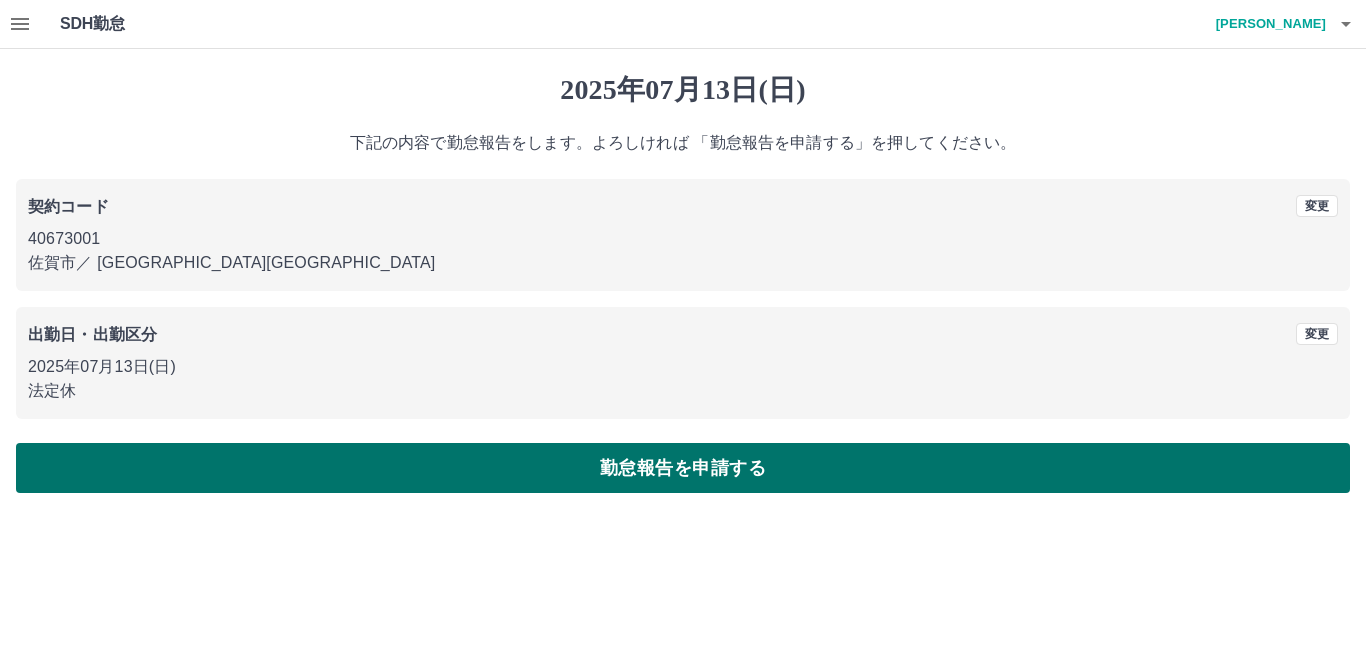 click on "勤怠報告を申請する" at bounding box center (683, 468) 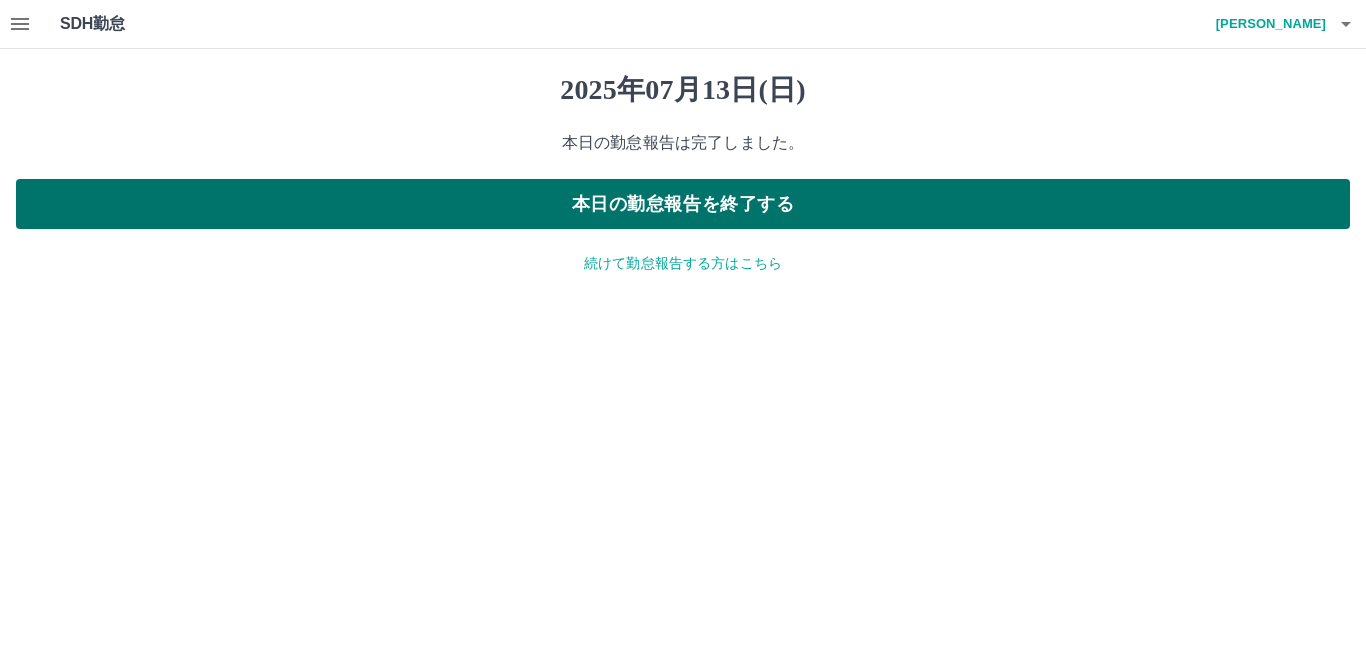 click on "本日の勤怠報告を終了する" at bounding box center (683, 204) 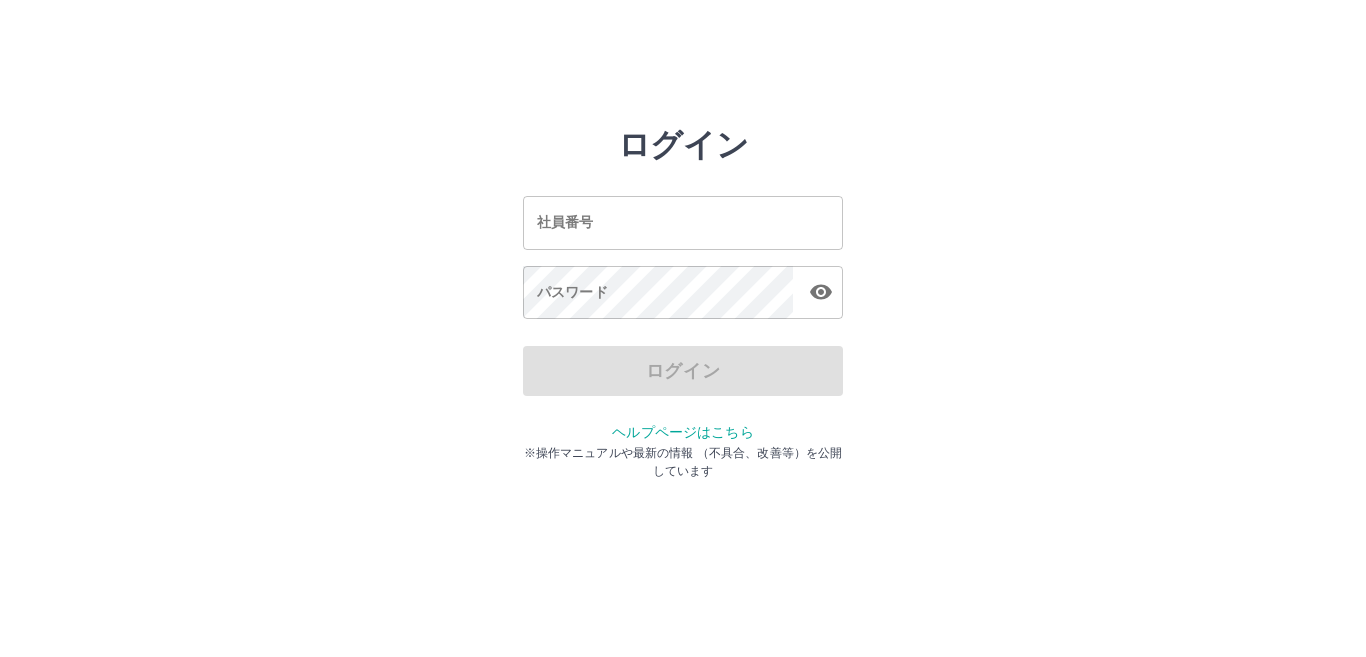 scroll, scrollTop: 0, scrollLeft: 0, axis: both 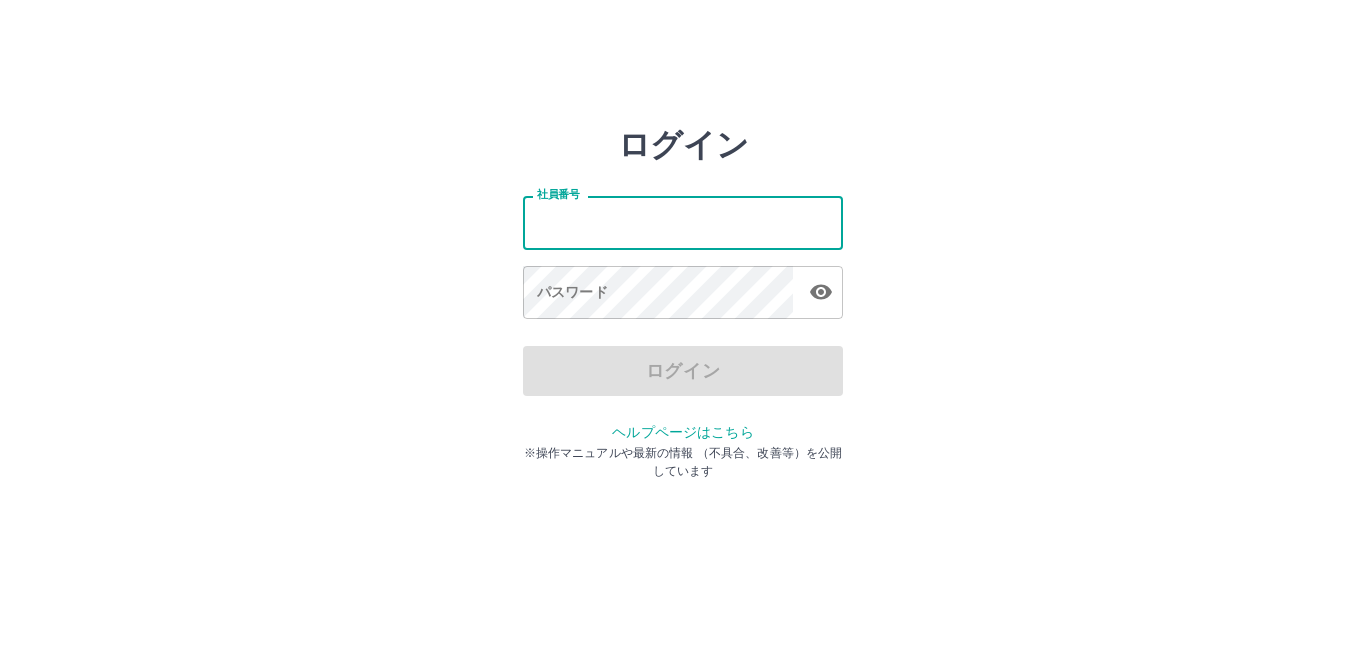 click on "社員番号" at bounding box center (683, 222) 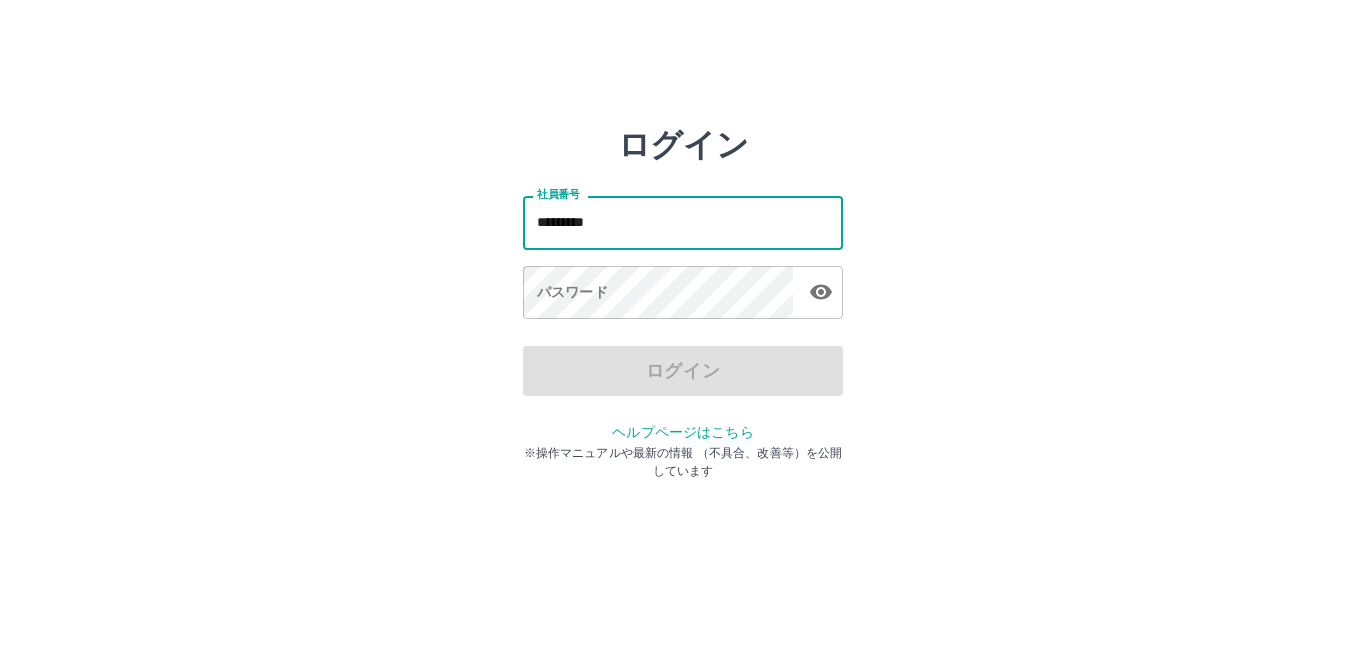 click on "*********" at bounding box center (683, 222) 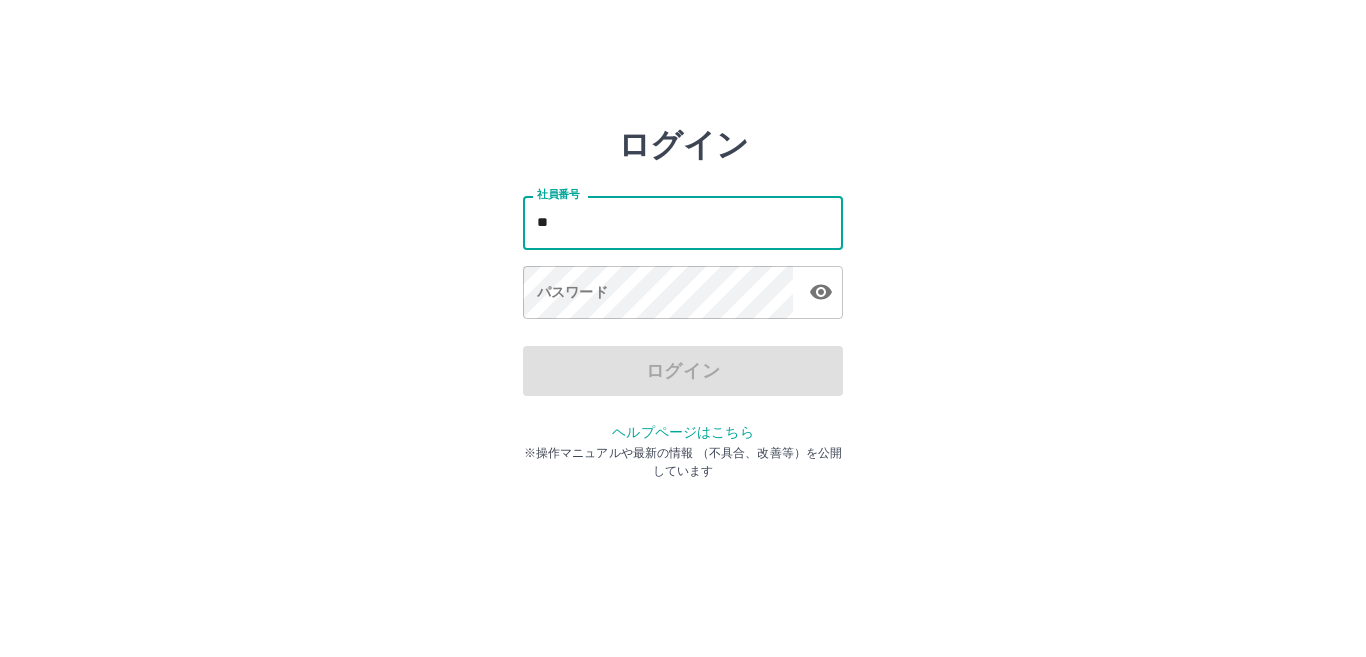 type on "*" 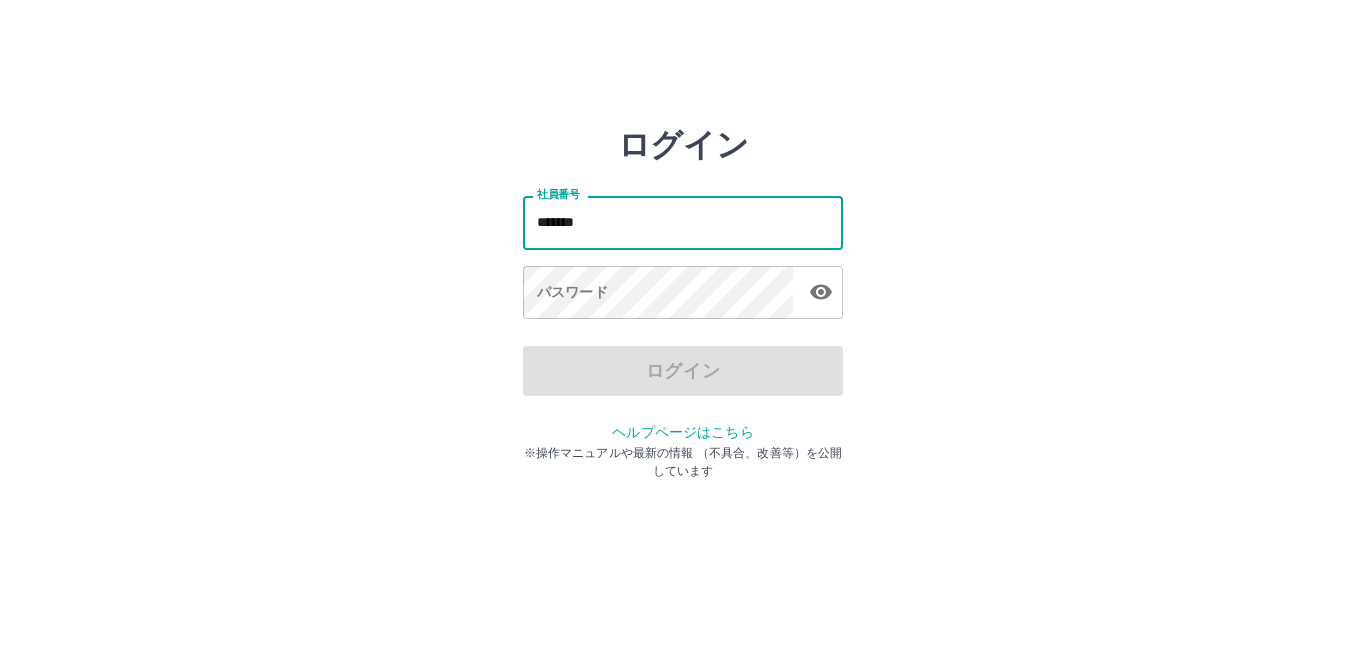 type on "*******" 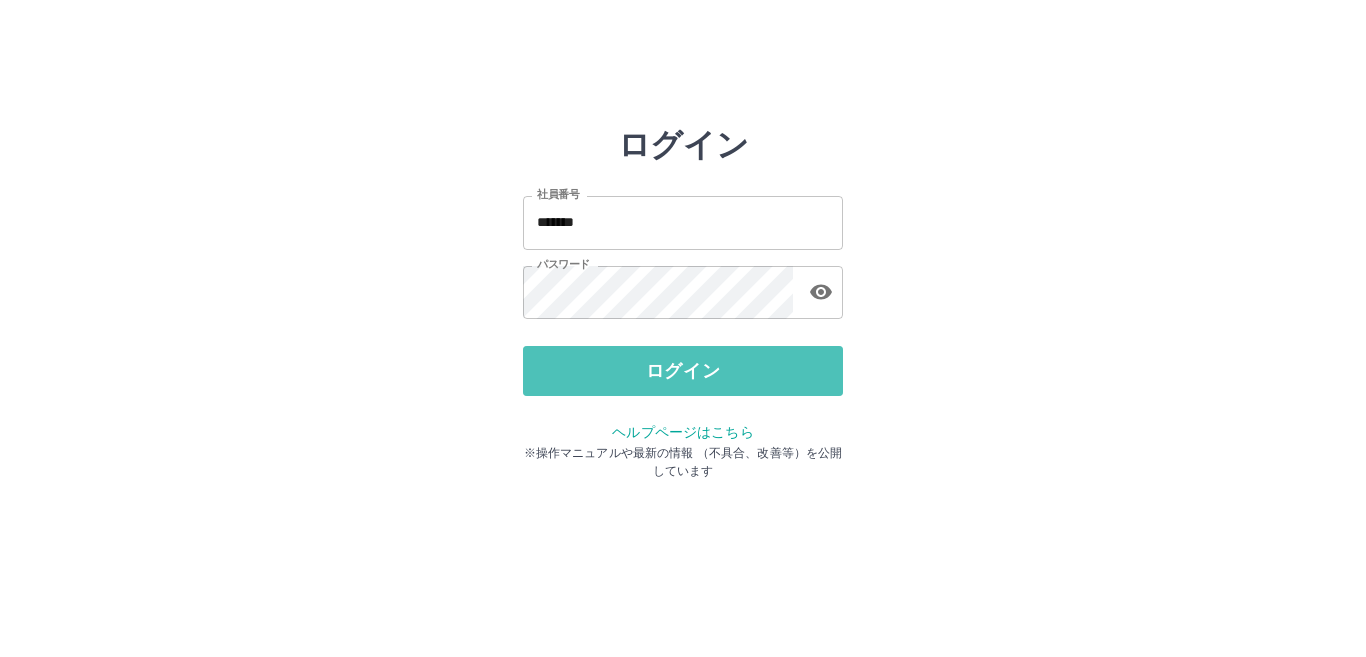 click on "ログイン" at bounding box center [683, 371] 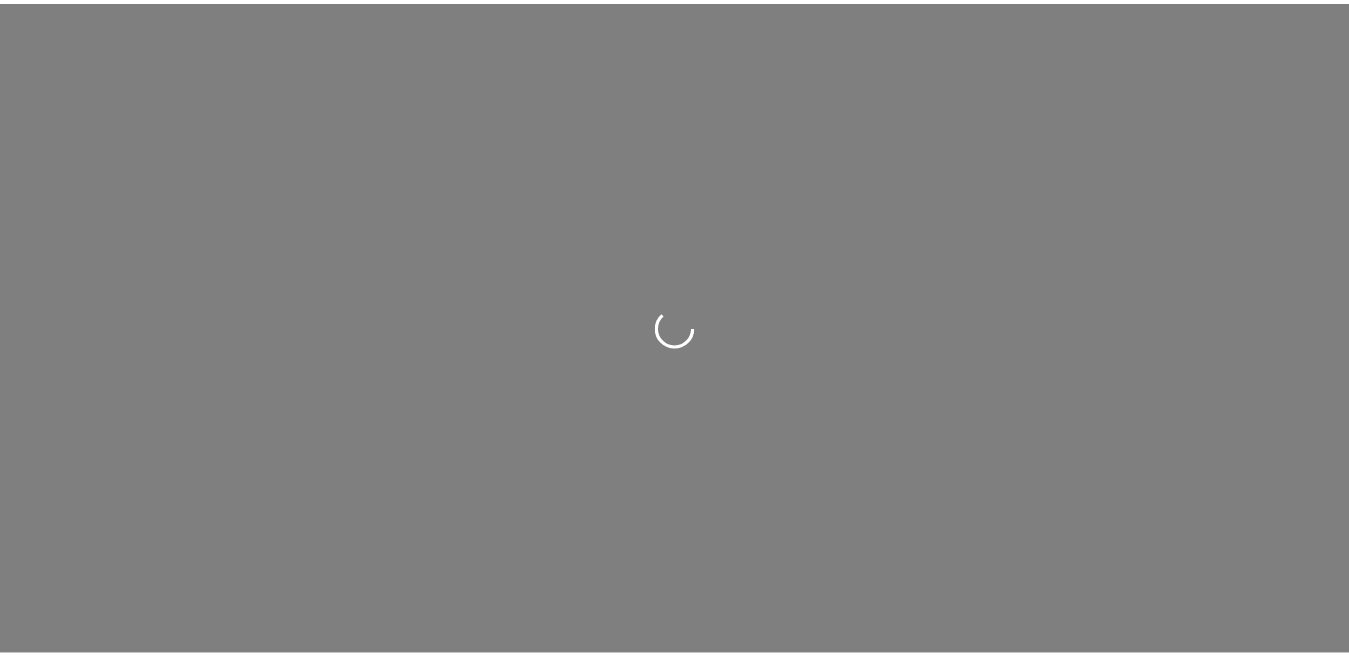 scroll, scrollTop: 0, scrollLeft: 0, axis: both 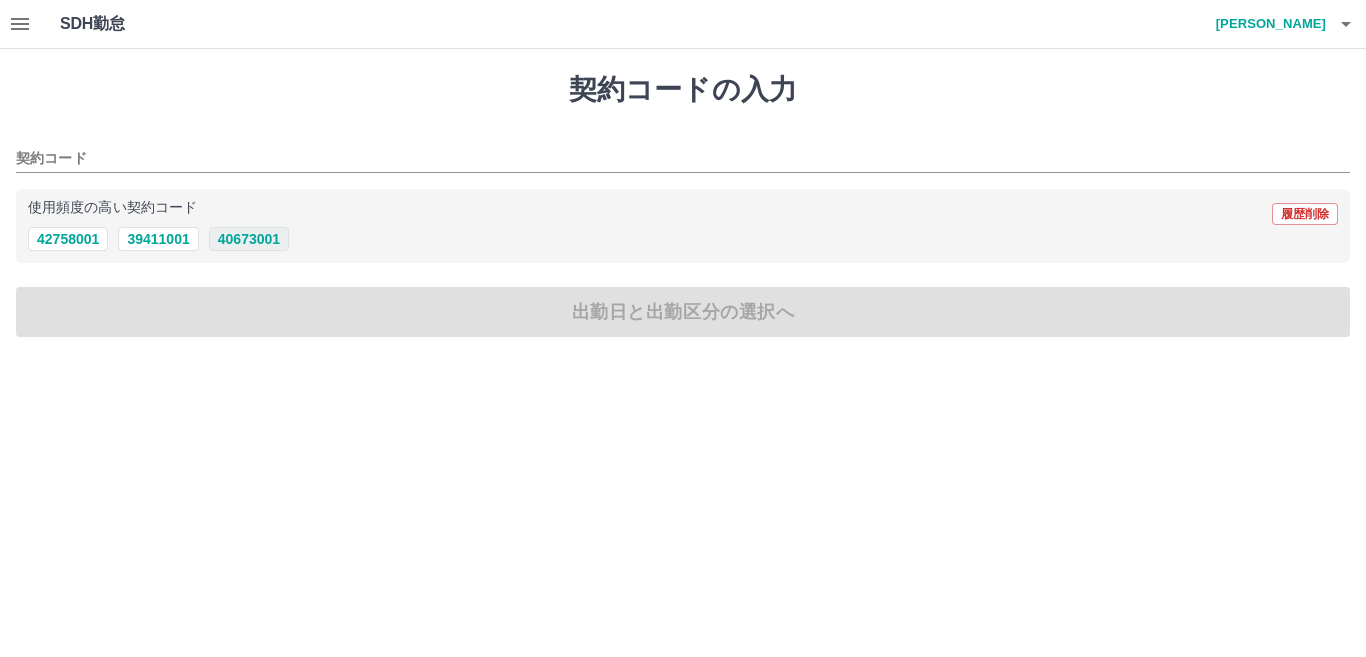 click on "40673001" at bounding box center (249, 239) 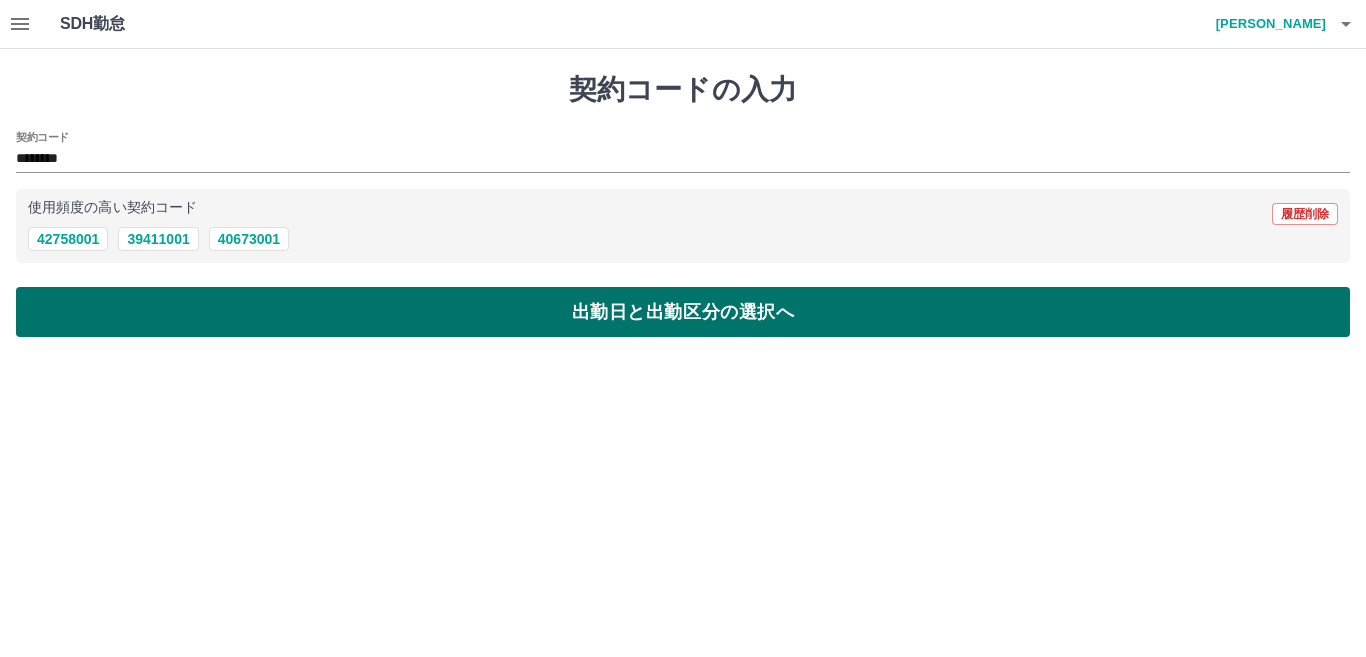 click on "出勤日と出勤区分の選択へ" at bounding box center [683, 312] 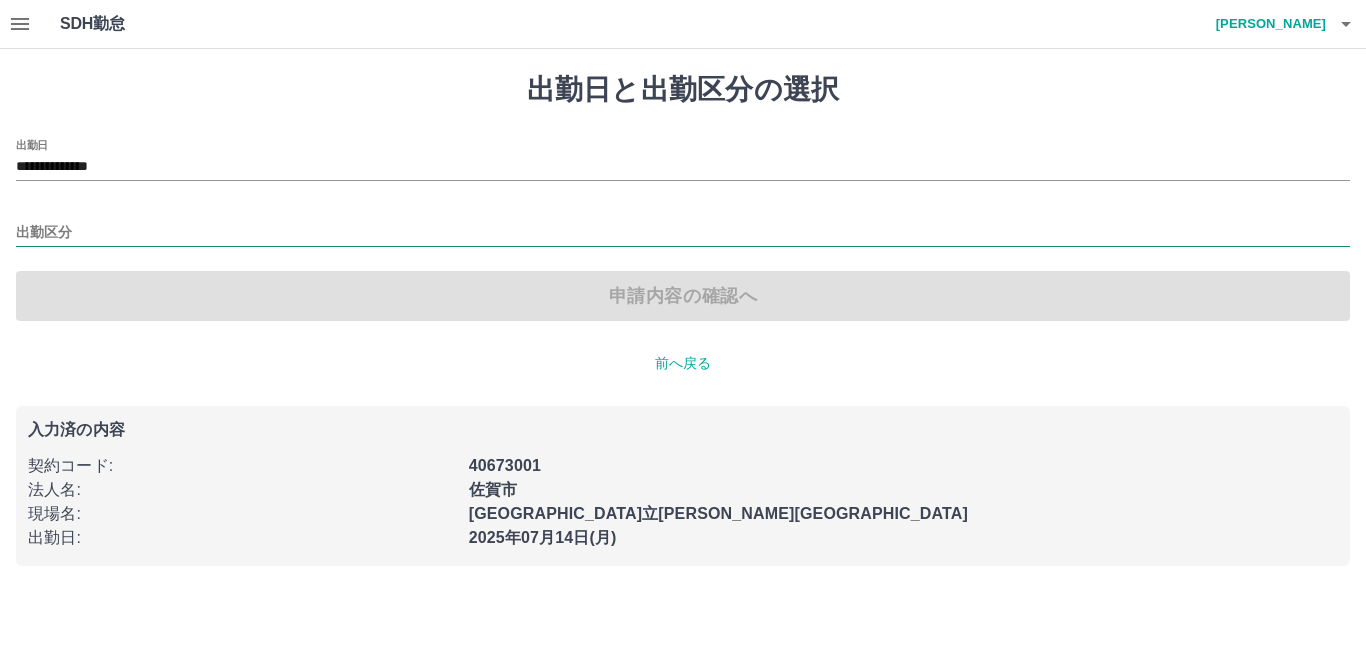 click on "出勤区分" at bounding box center (683, 233) 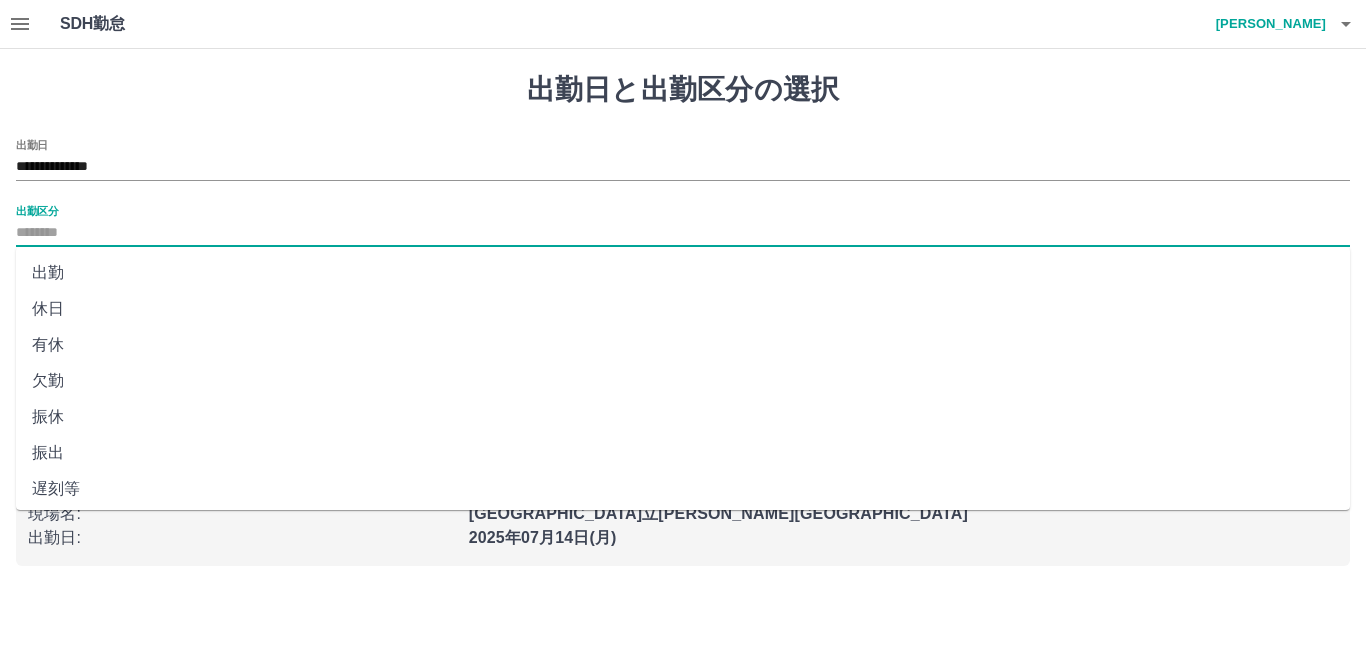 click on "出勤" at bounding box center (683, 273) 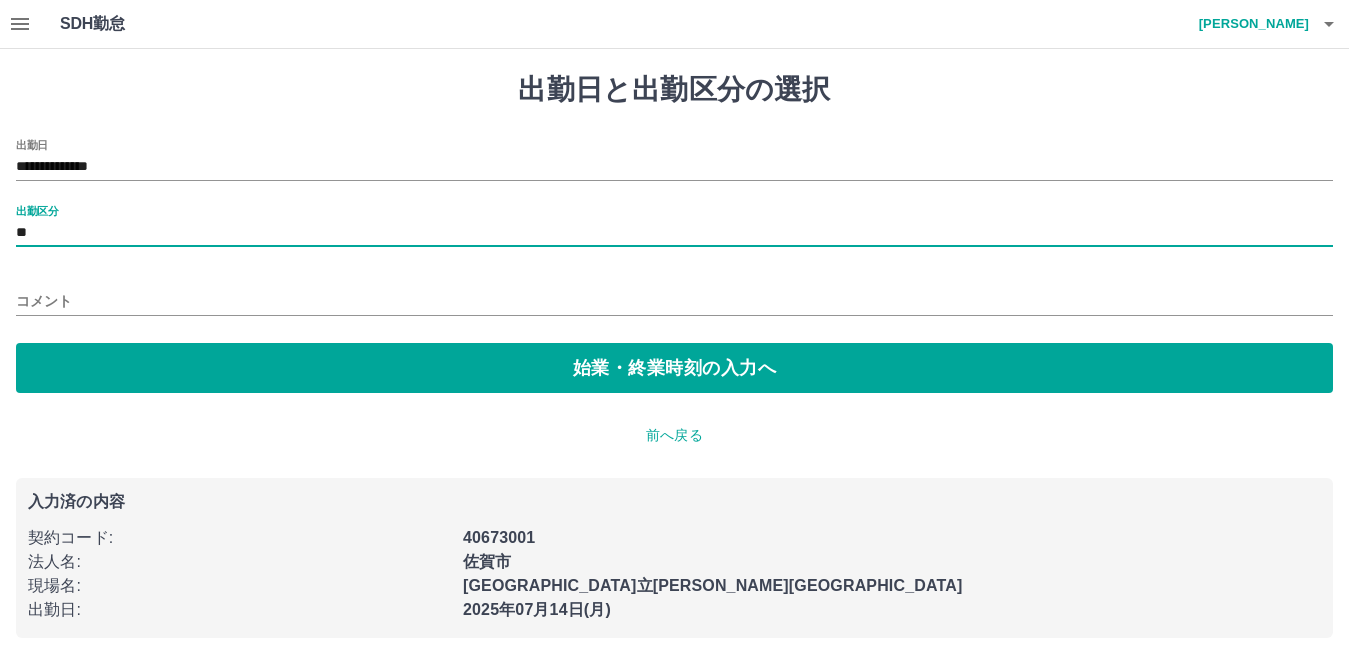 click on "コメント" at bounding box center [674, 301] 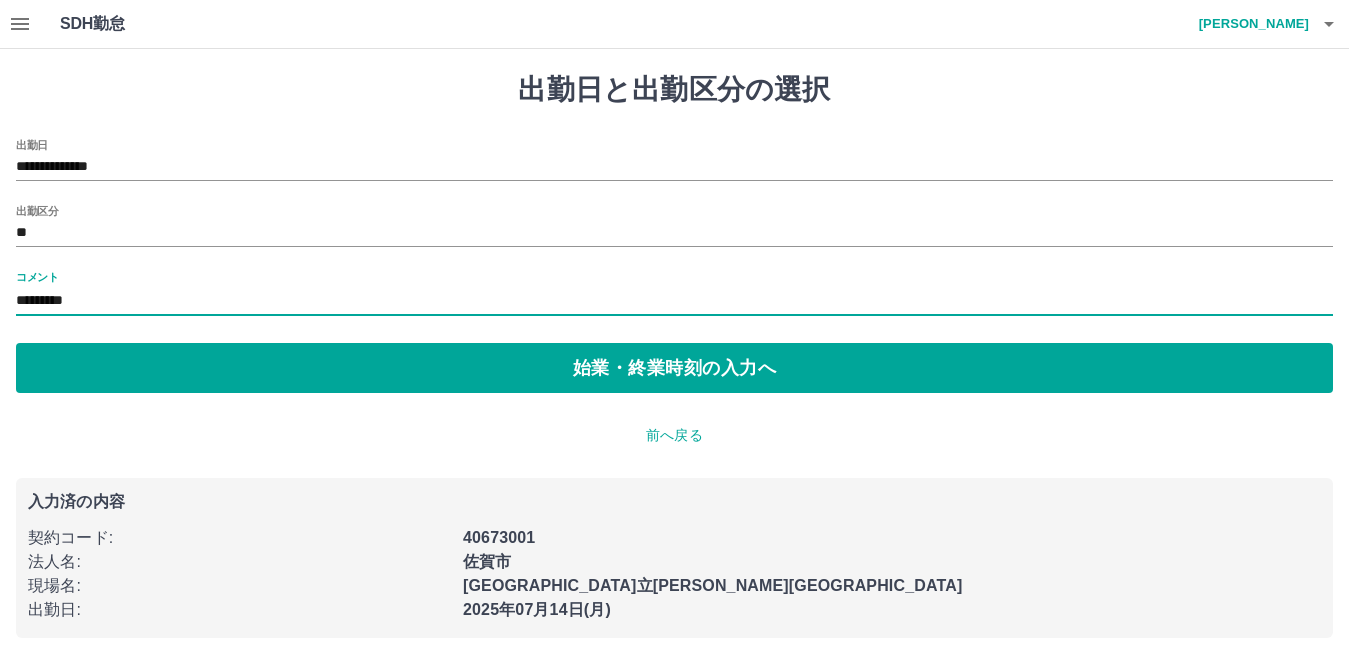 click on "********" at bounding box center (674, 301) 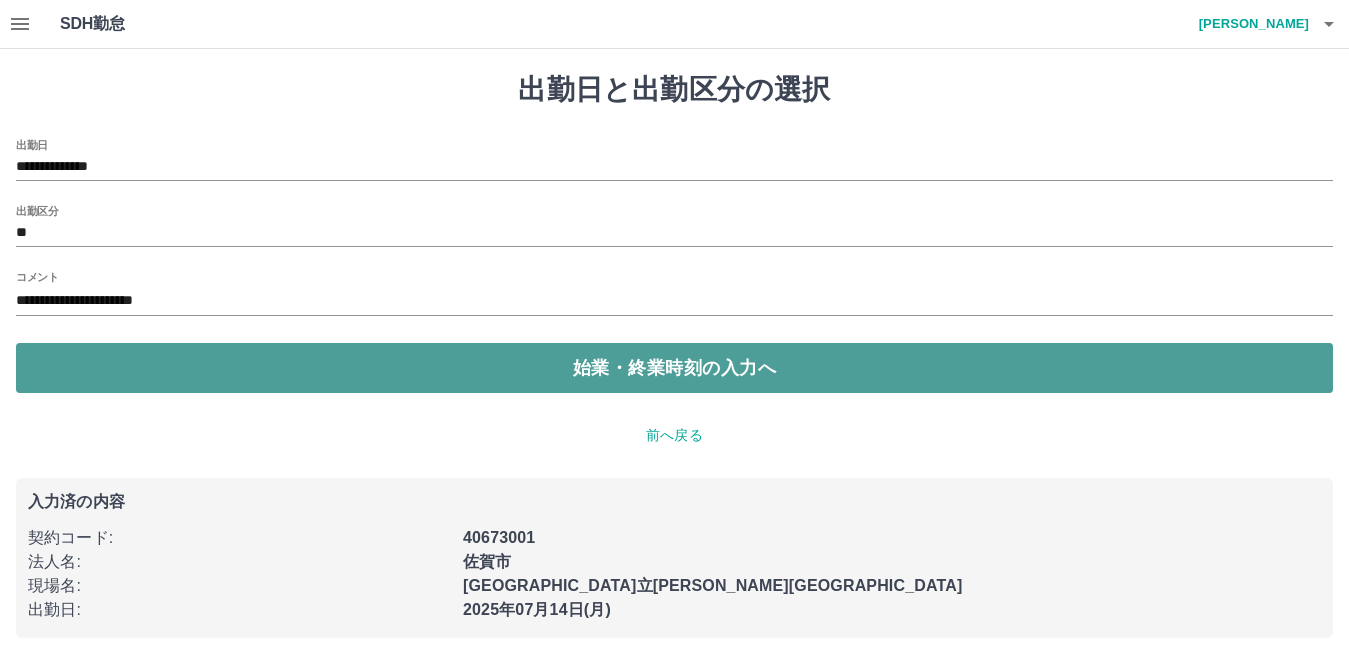 click on "始業・終業時刻の入力へ" at bounding box center [674, 368] 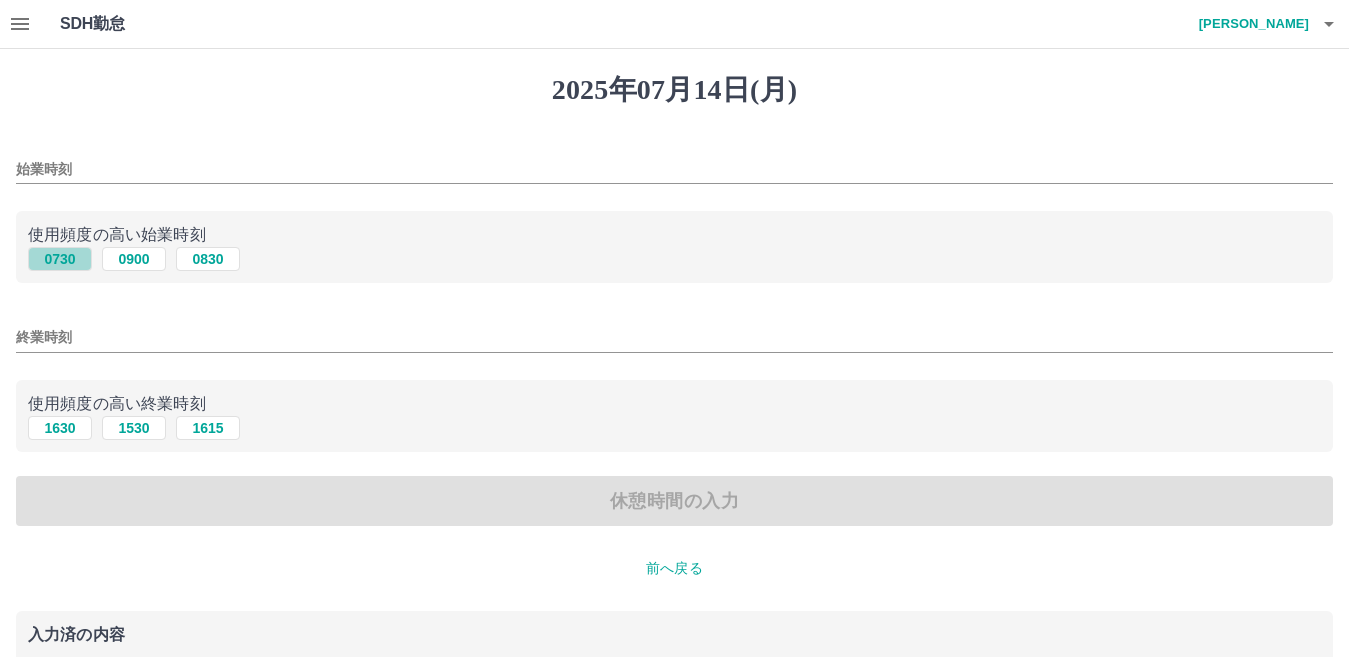 click on "0730" at bounding box center [60, 259] 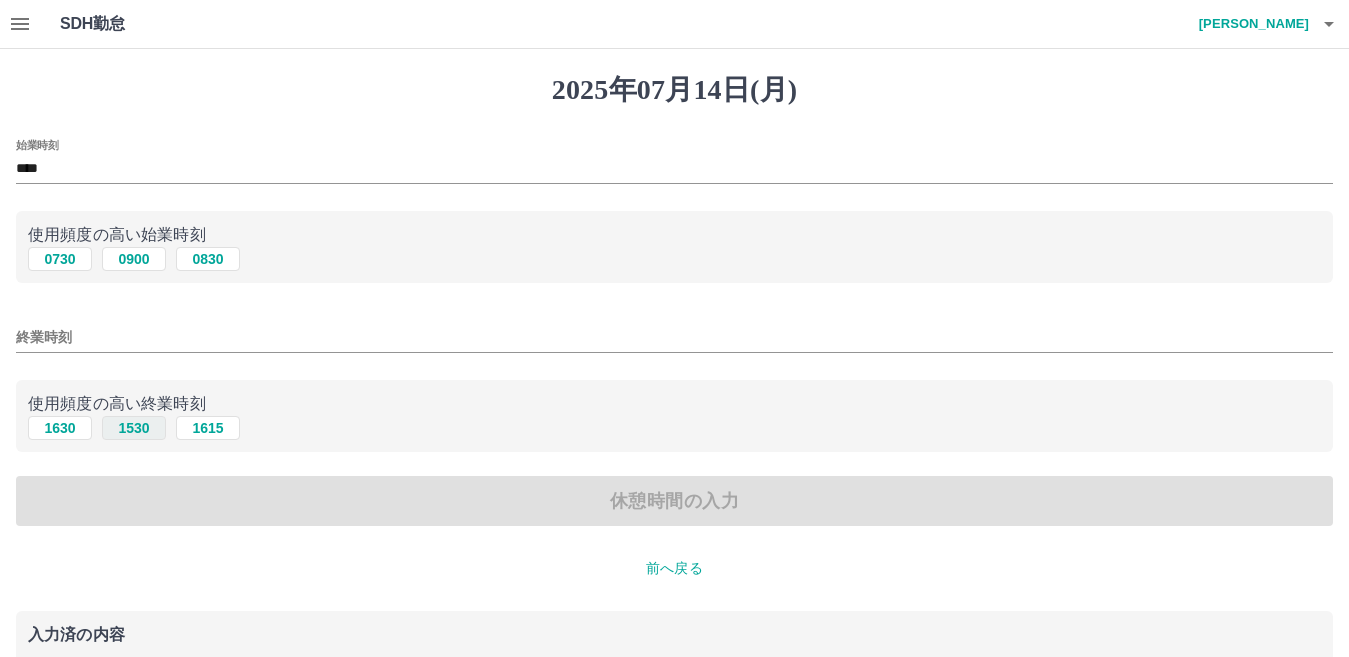 click on "1530" at bounding box center [134, 428] 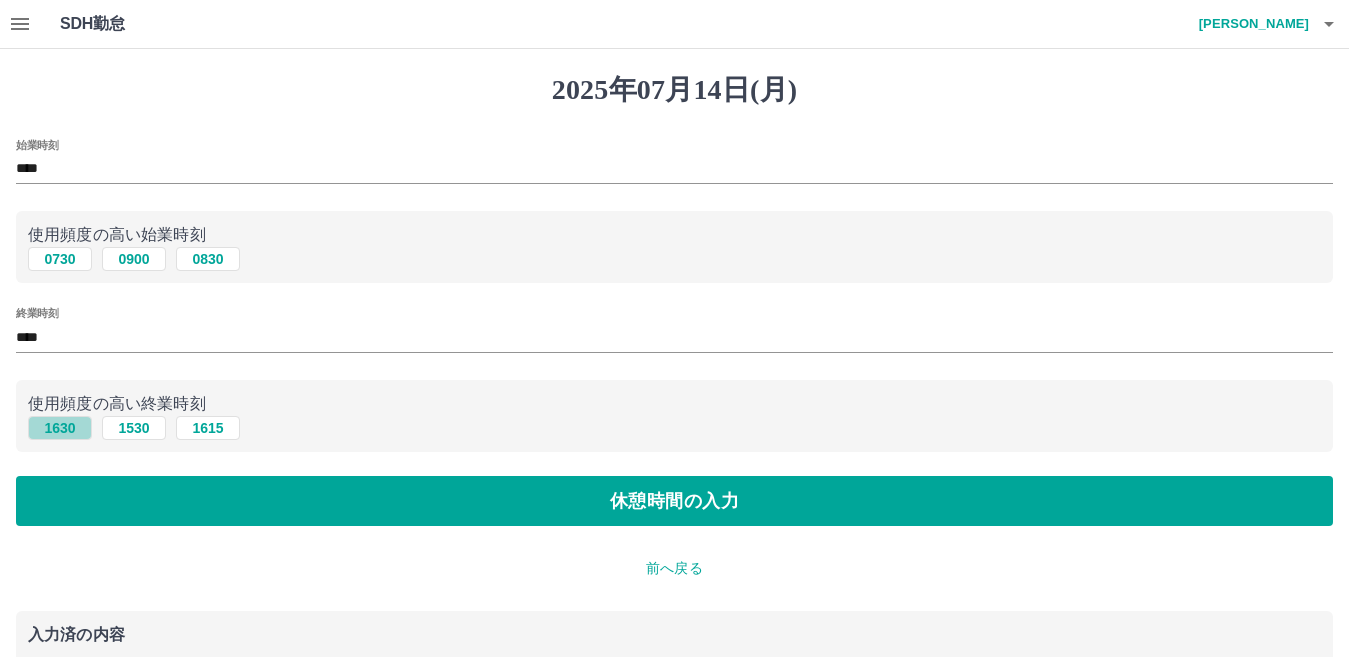 click on "1630" at bounding box center (60, 428) 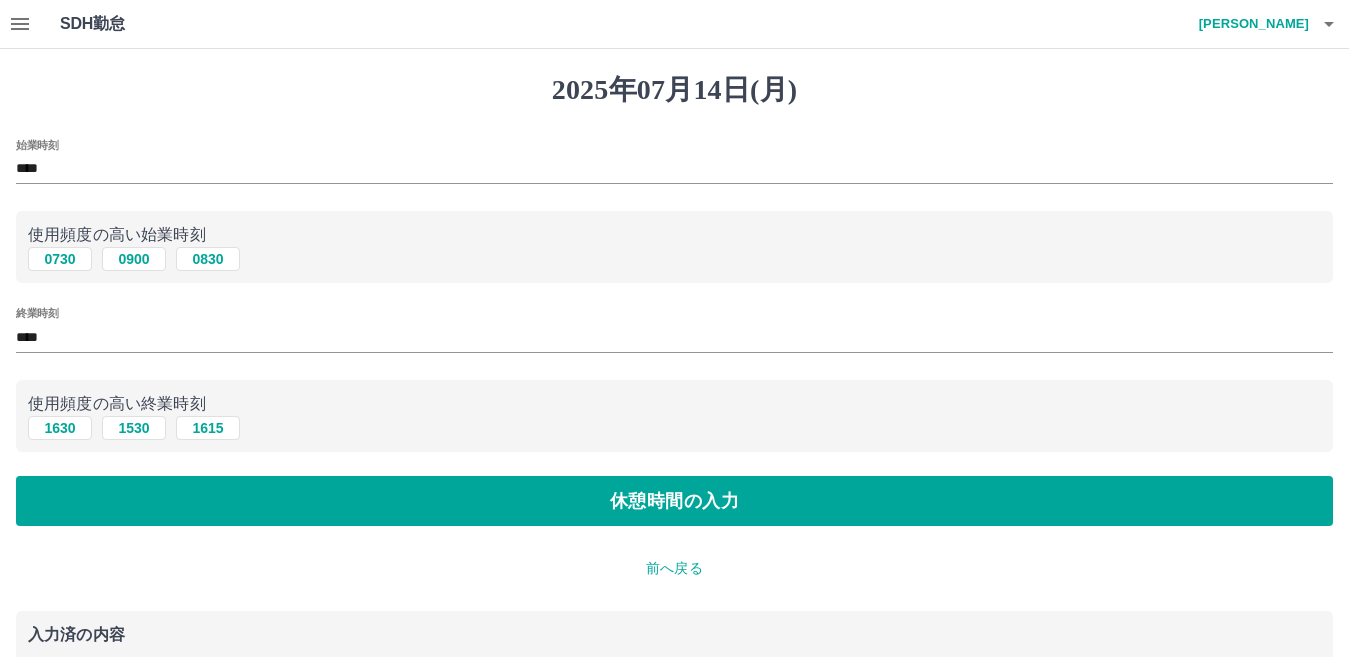 drag, startPoint x: 119, startPoint y: 482, endPoint x: 121, endPoint y: 471, distance: 11.18034 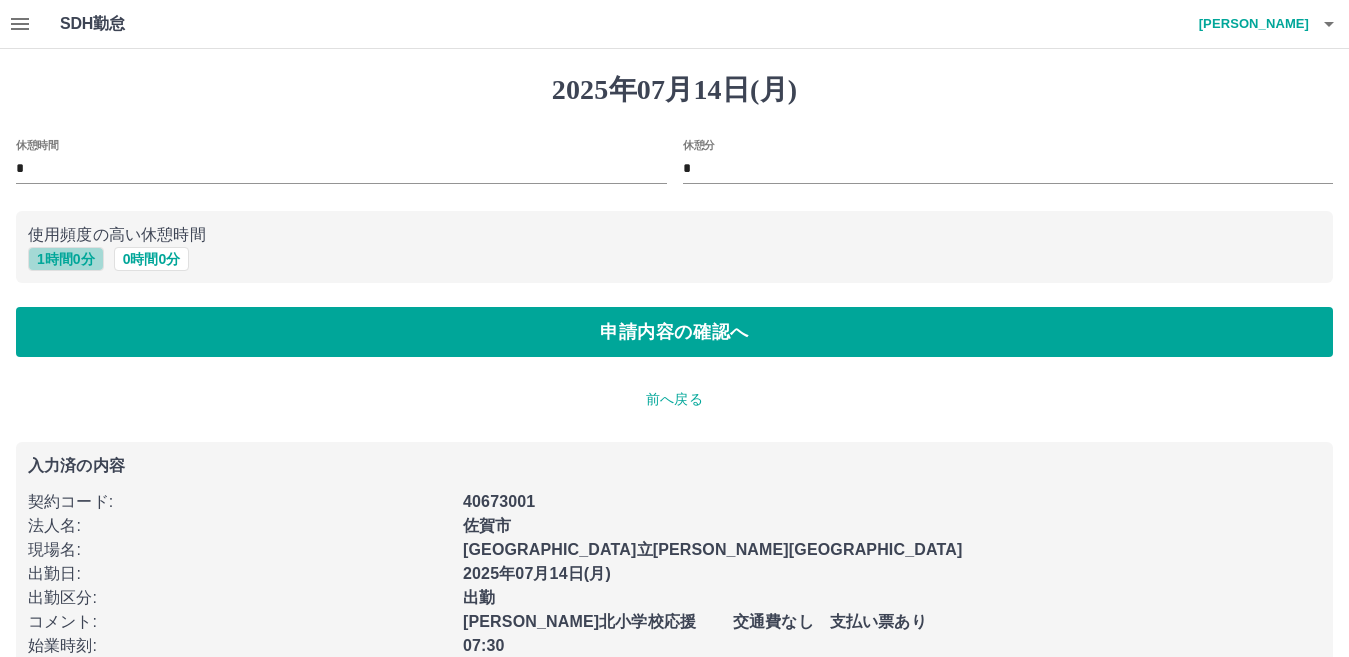 click on "1 時間 0 分" at bounding box center (66, 259) 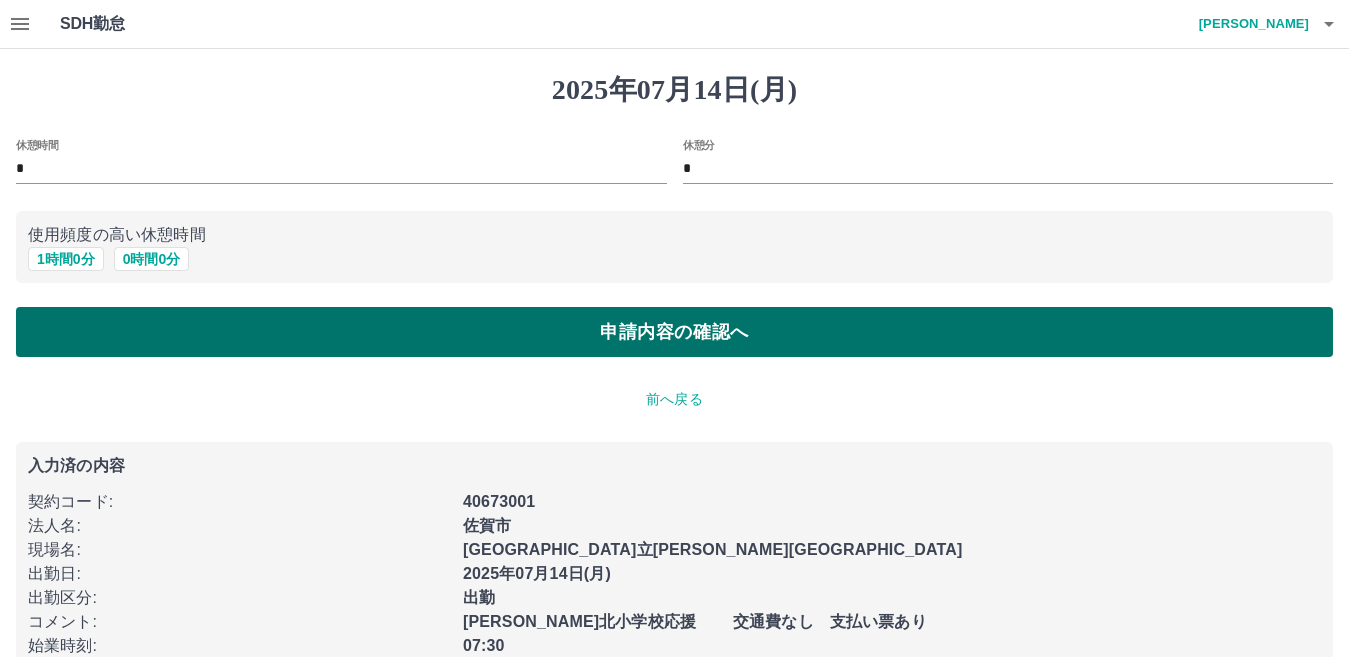 click on "申請内容の確認へ" at bounding box center [674, 332] 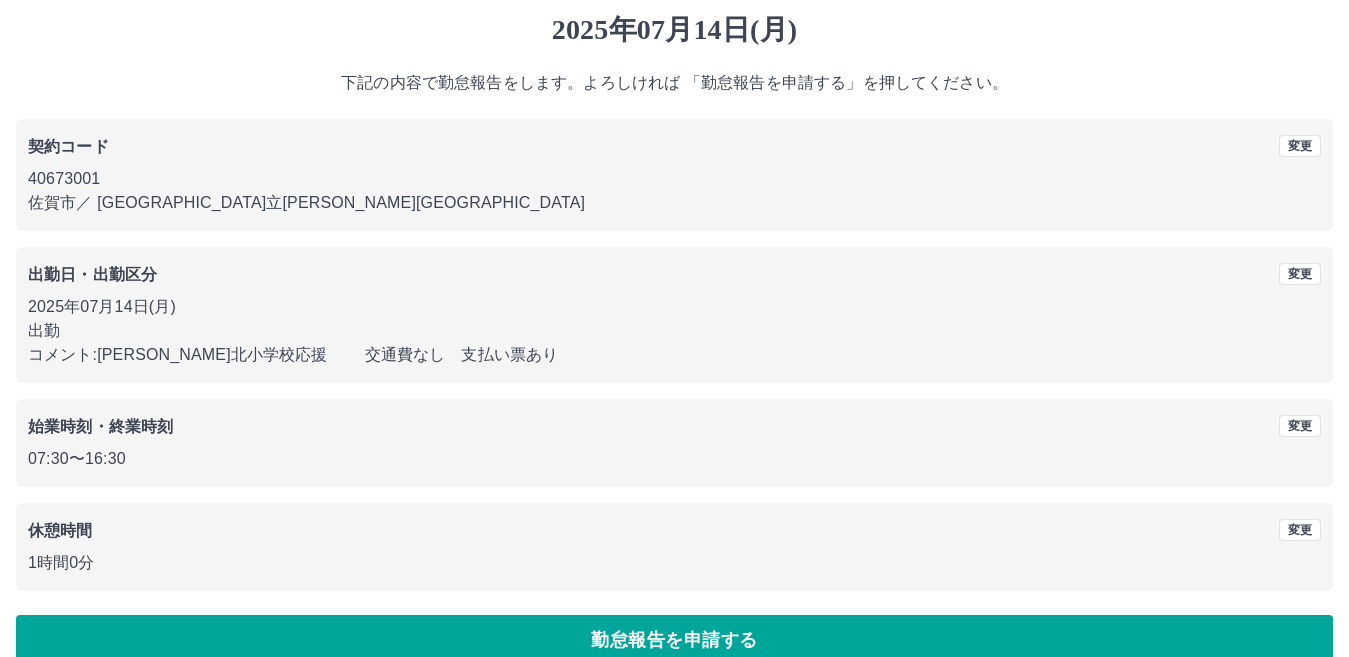 scroll, scrollTop: 92, scrollLeft: 0, axis: vertical 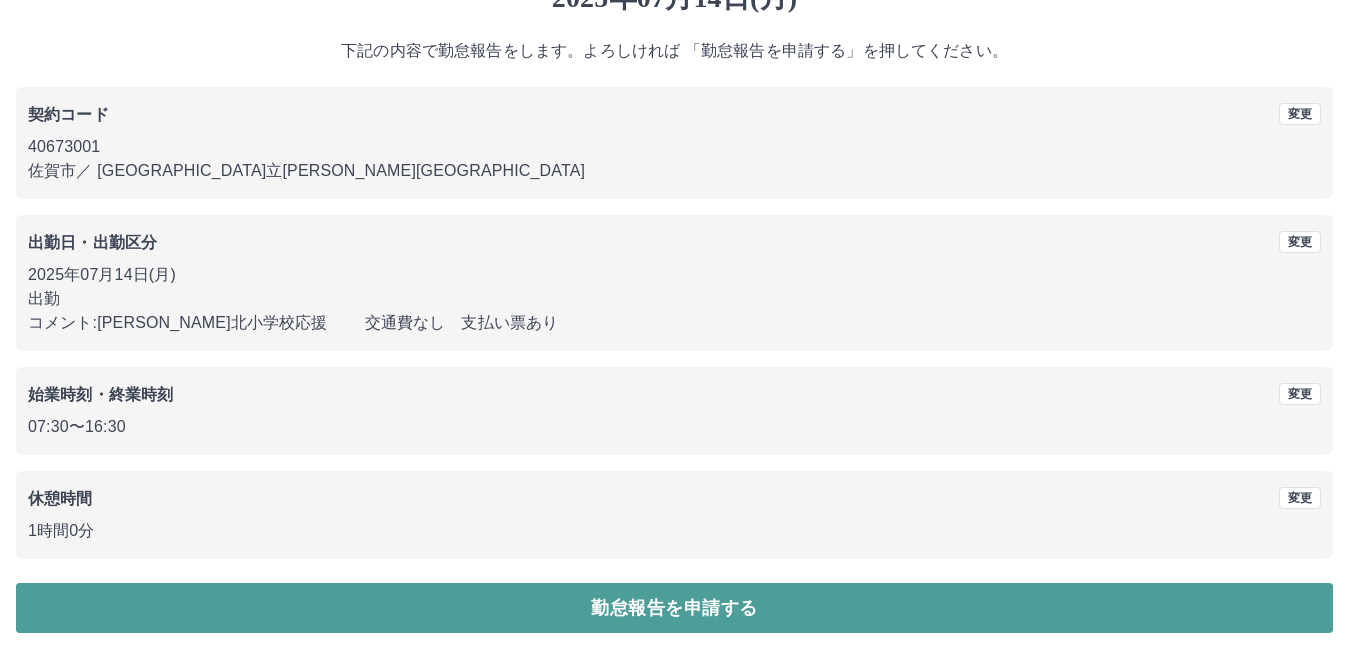 click on "勤怠報告を申請する" at bounding box center [674, 608] 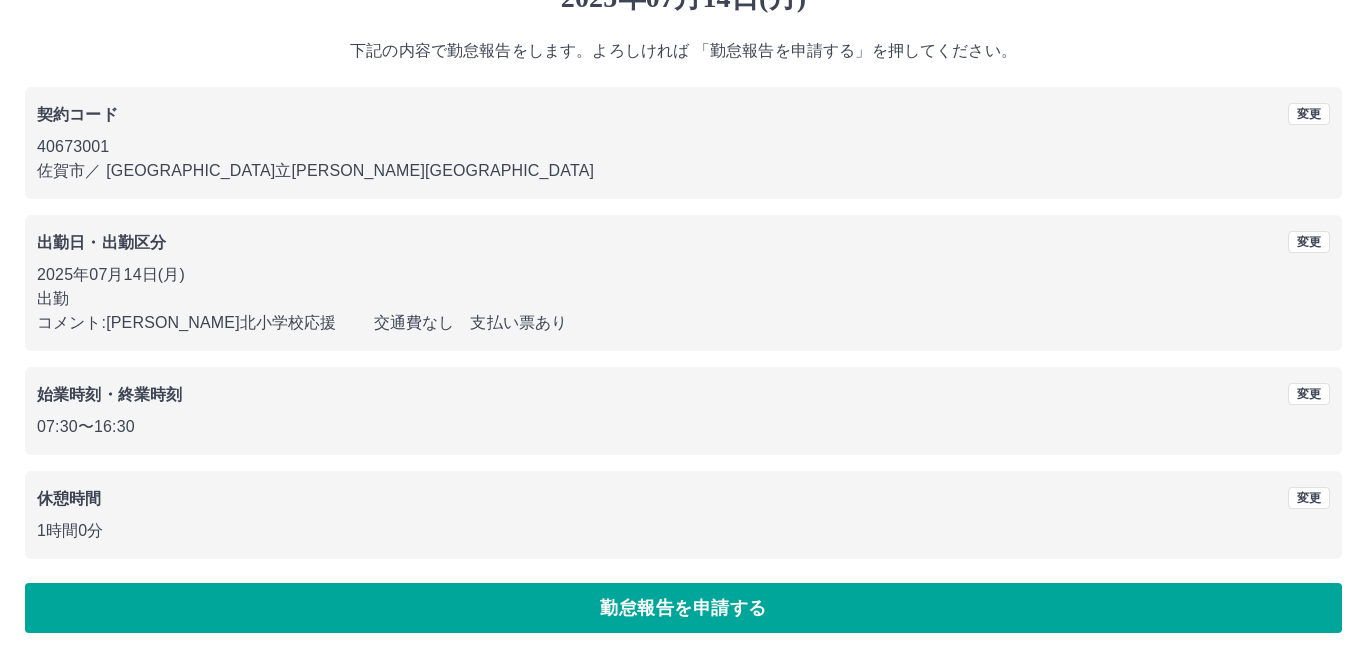 scroll, scrollTop: 0, scrollLeft: 0, axis: both 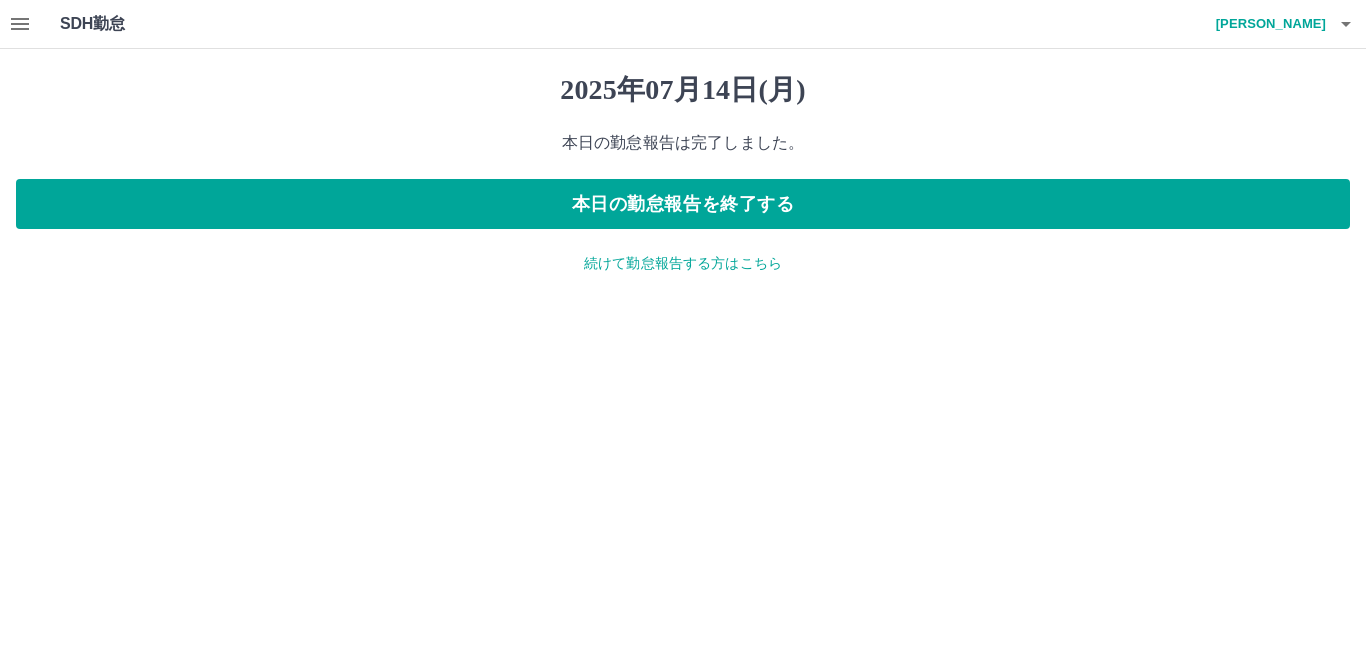 click on "2025年07月14日(月) 本日の勤怠報告は完了しました。 本日の勤怠報告を終了する 続けて勤怠報告する方はこちら" at bounding box center [683, 173] 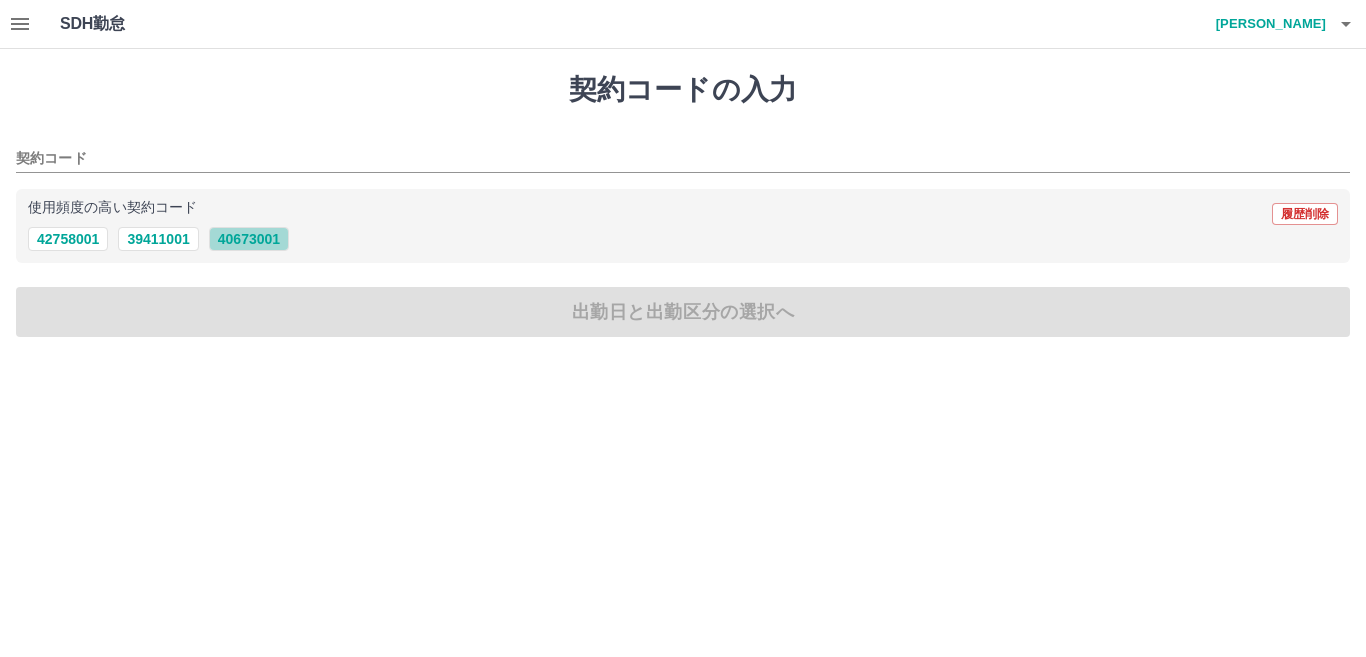 click on "40673001" at bounding box center (249, 239) 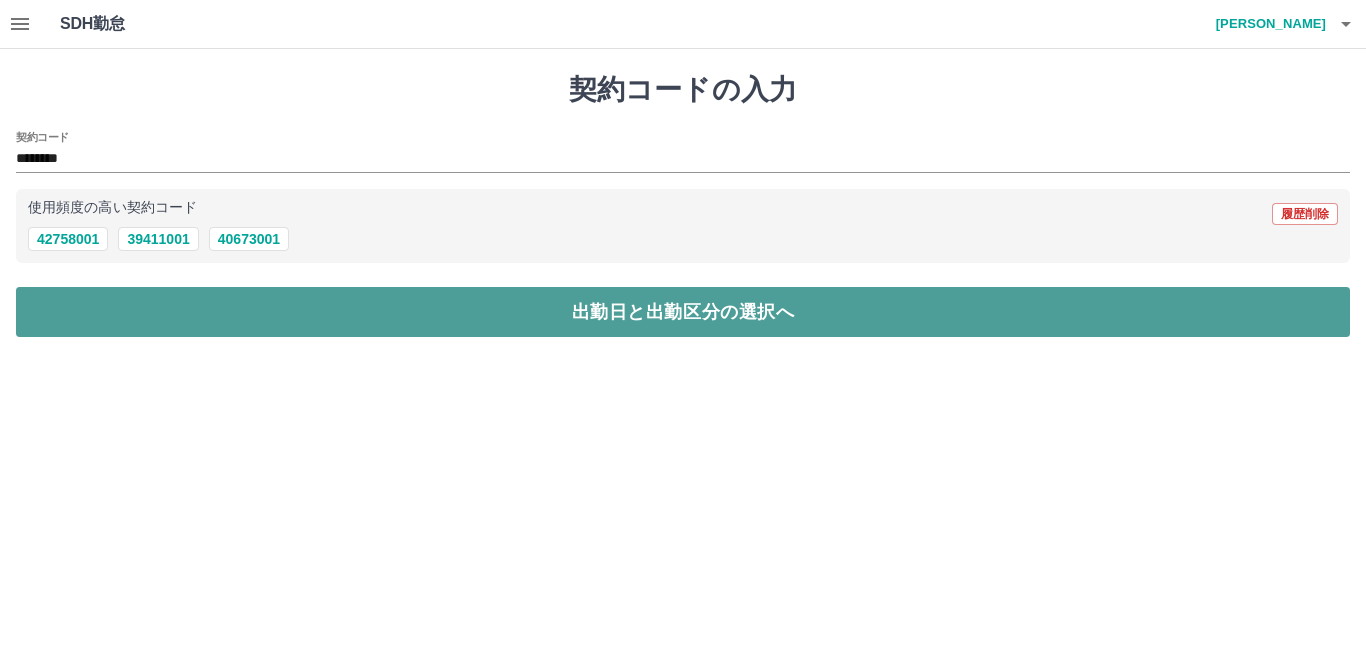 click on "出勤日と出勤区分の選択へ" at bounding box center [683, 312] 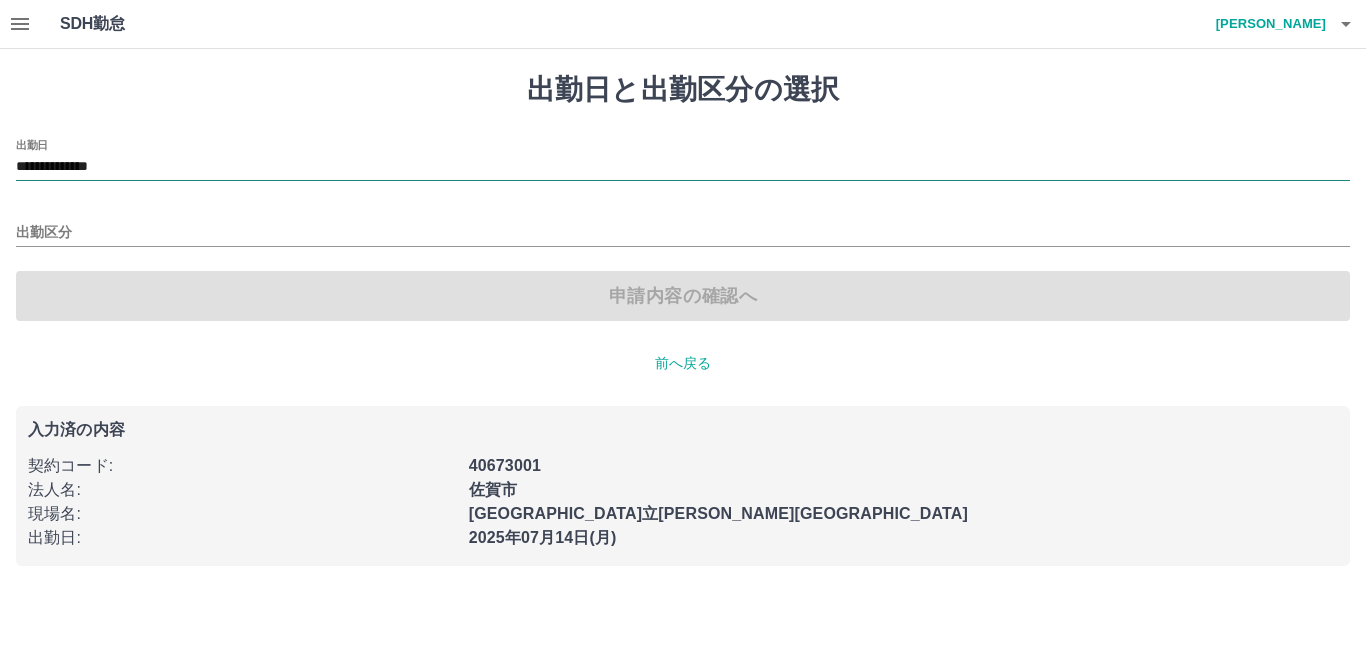 click on "**********" at bounding box center (683, 167) 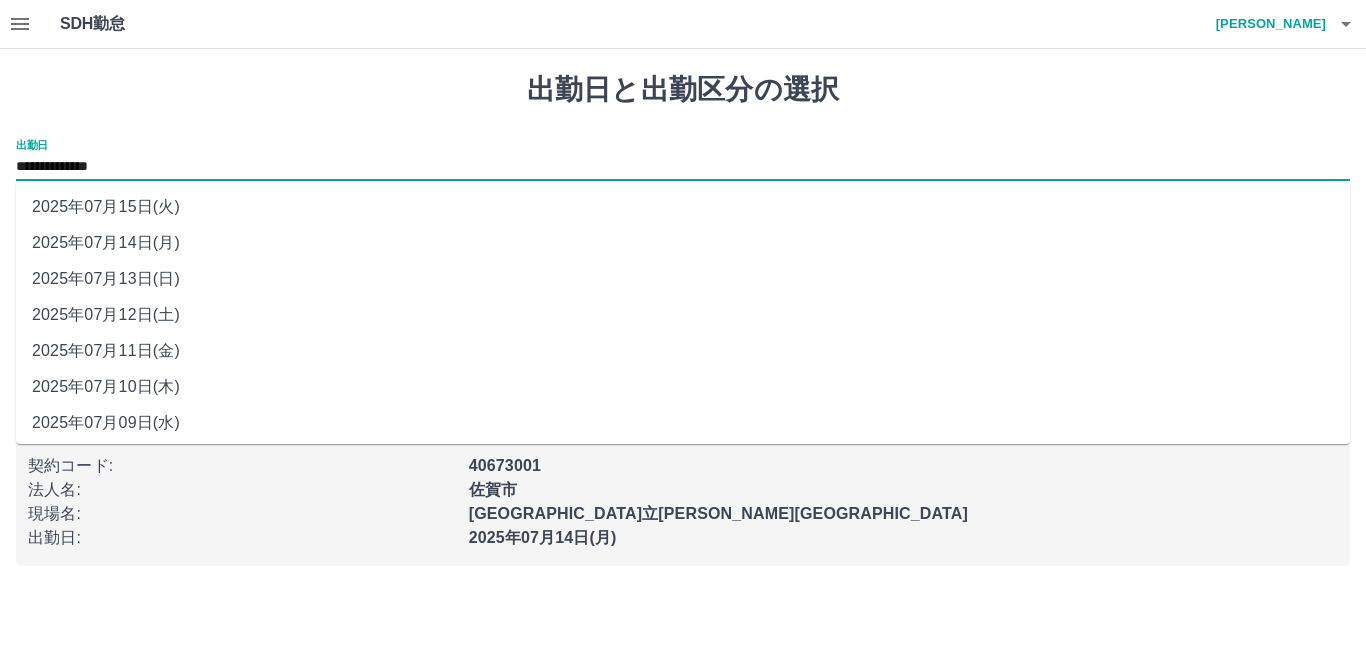 click on "2025年07月13日(日)" at bounding box center (683, 279) 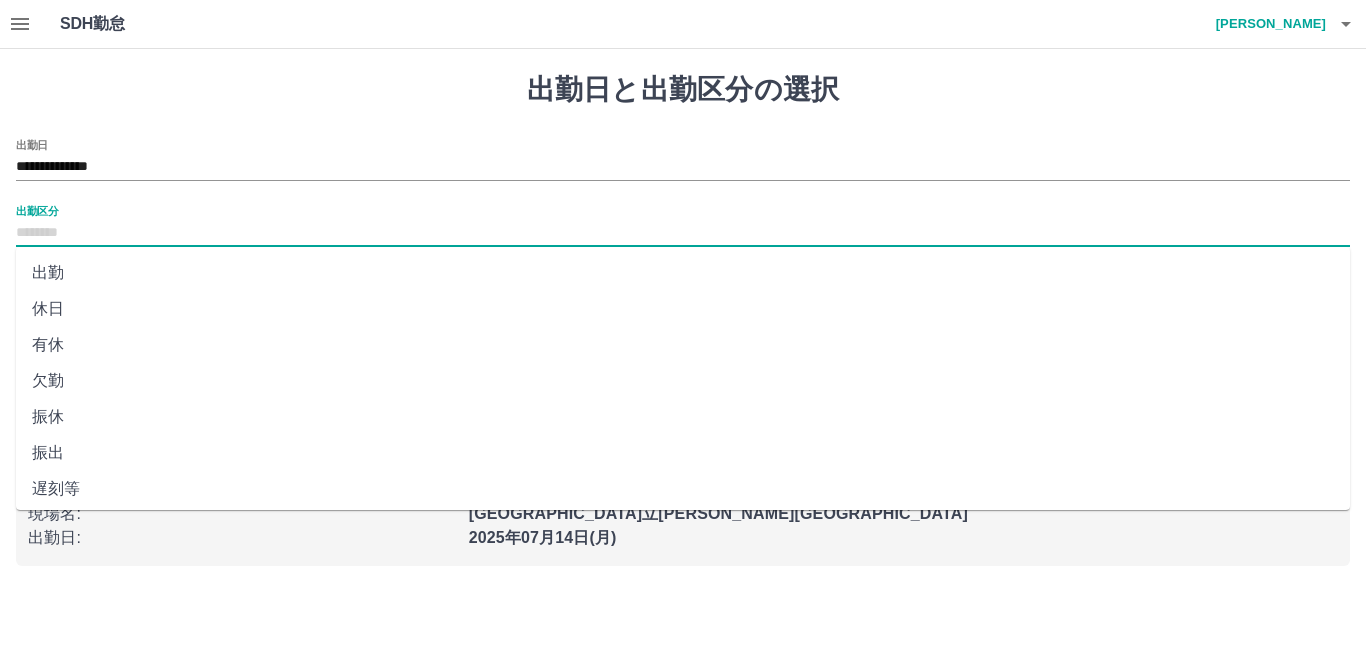 click on "出勤区分" at bounding box center (683, 233) 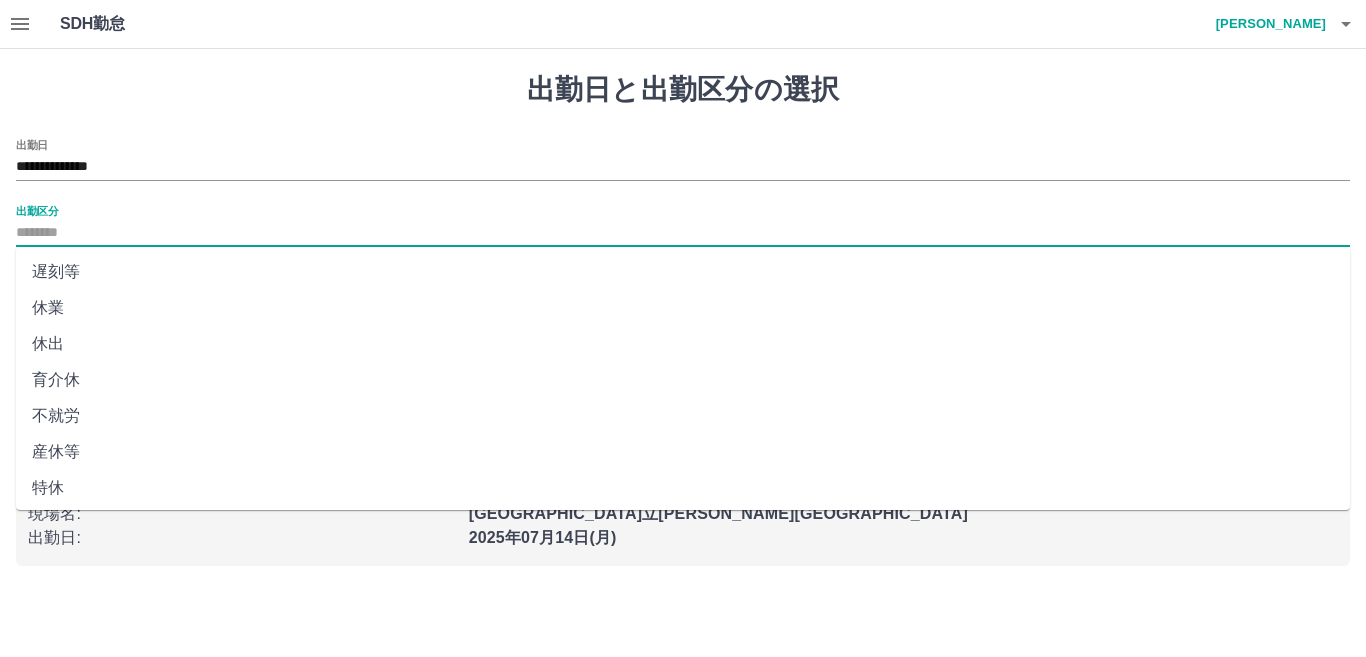 scroll, scrollTop: 400, scrollLeft: 0, axis: vertical 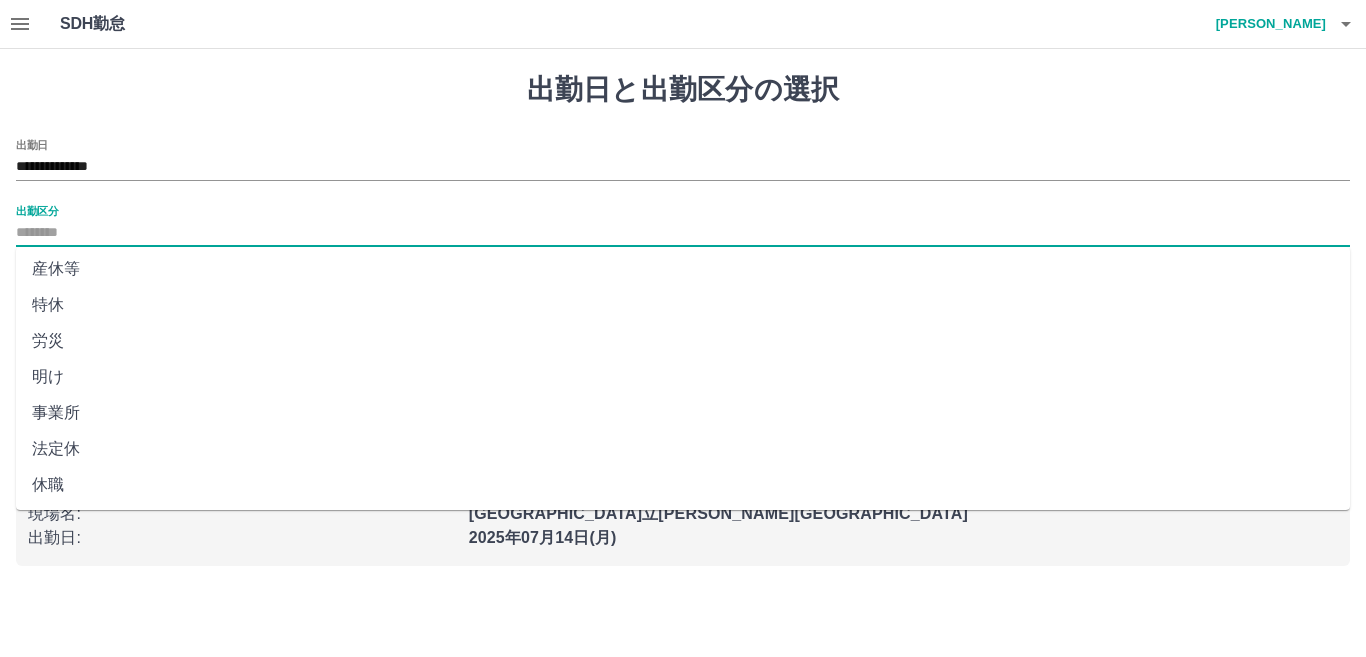 click on "法定休" at bounding box center [683, 449] 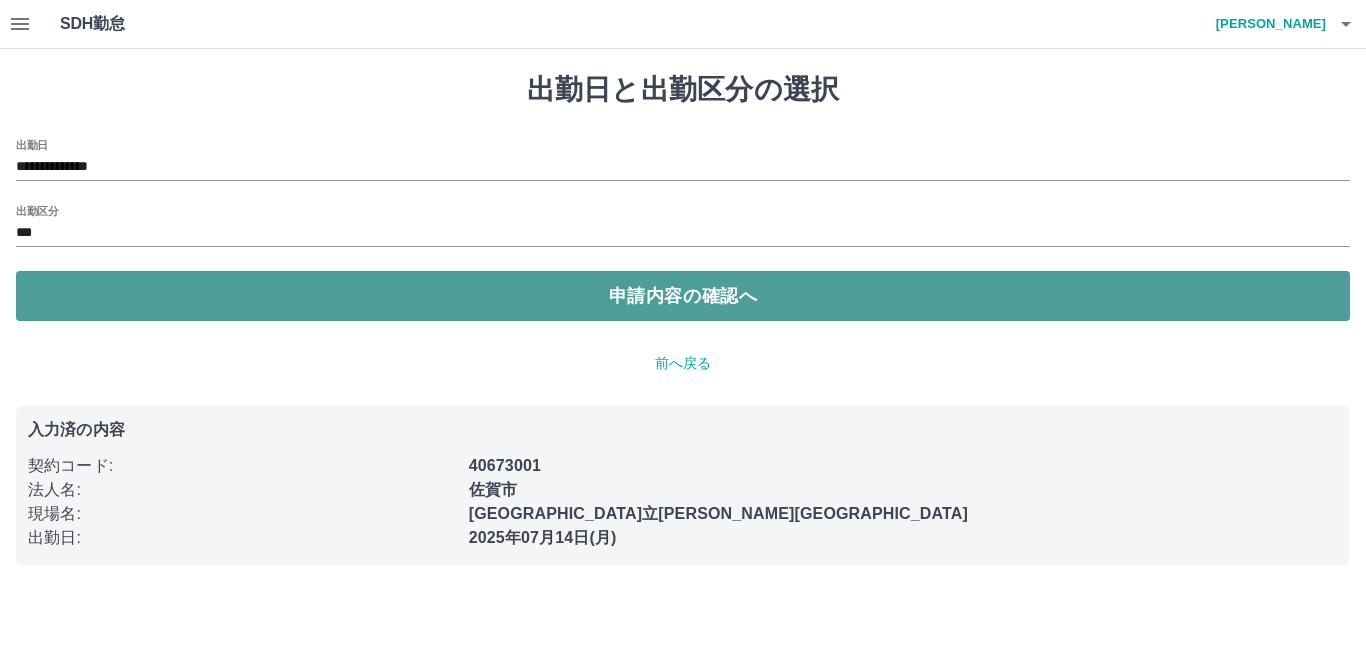 click on "申請内容の確認へ" at bounding box center [683, 296] 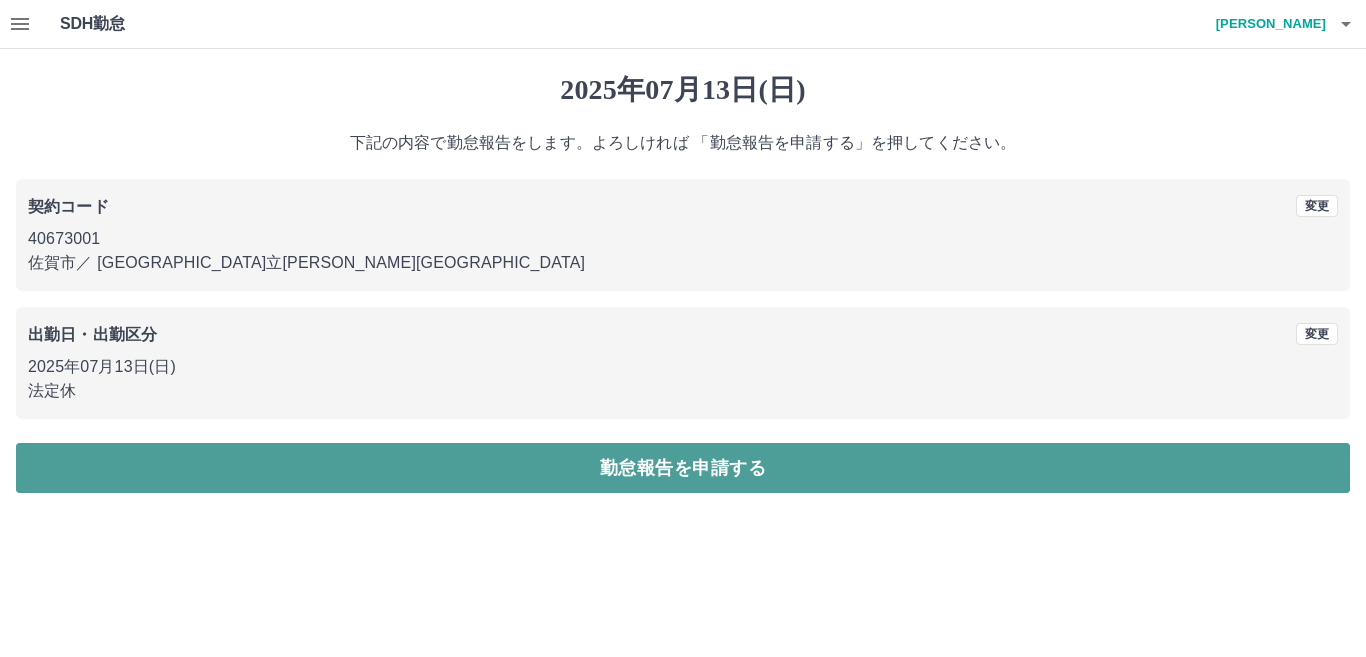 click on "勤怠報告を申請する" at bounding box center [683, 468] 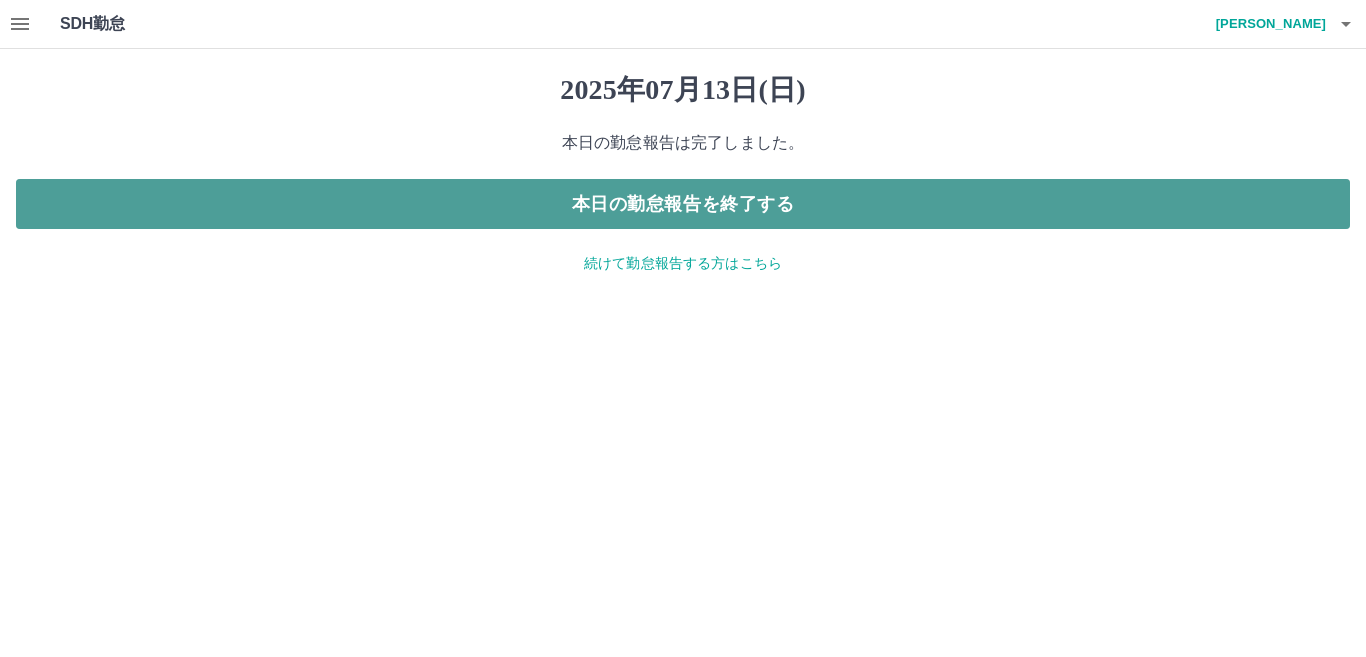 click on "本日の勤怠報告を終了する" at bounding box center (683, 204) 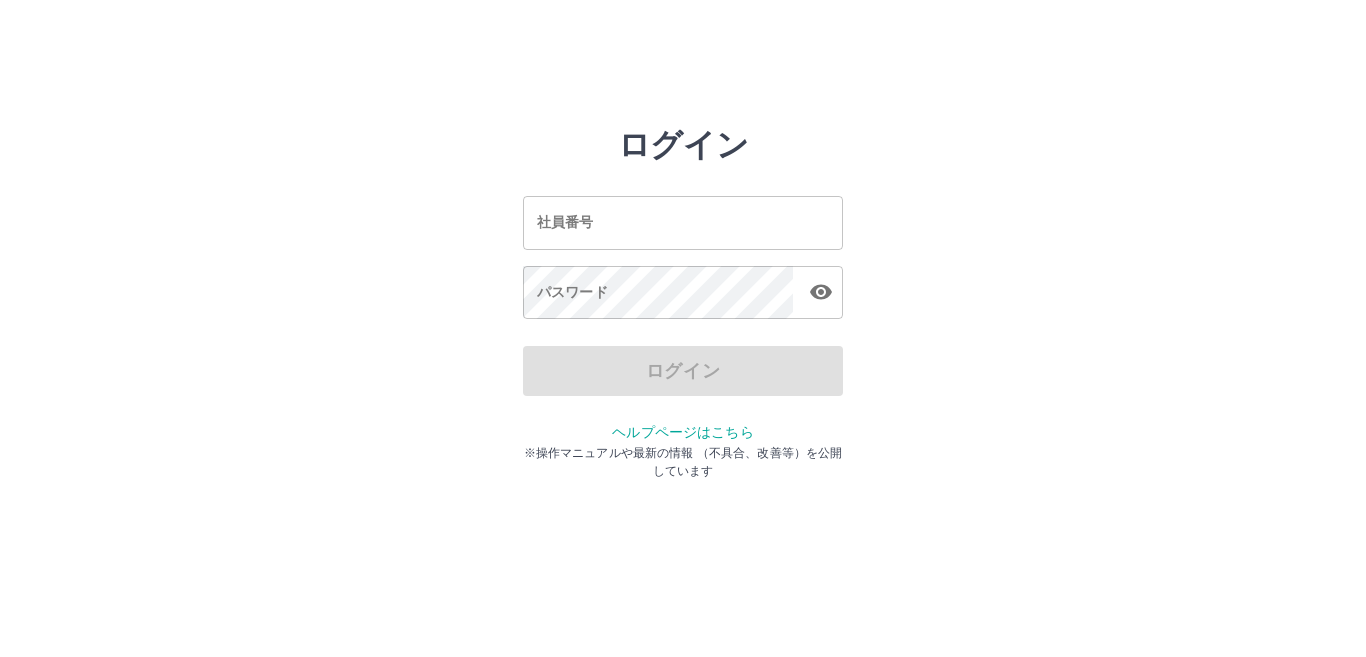 scroll, scrollTop: 0, scrollLeft: 0, axis: both 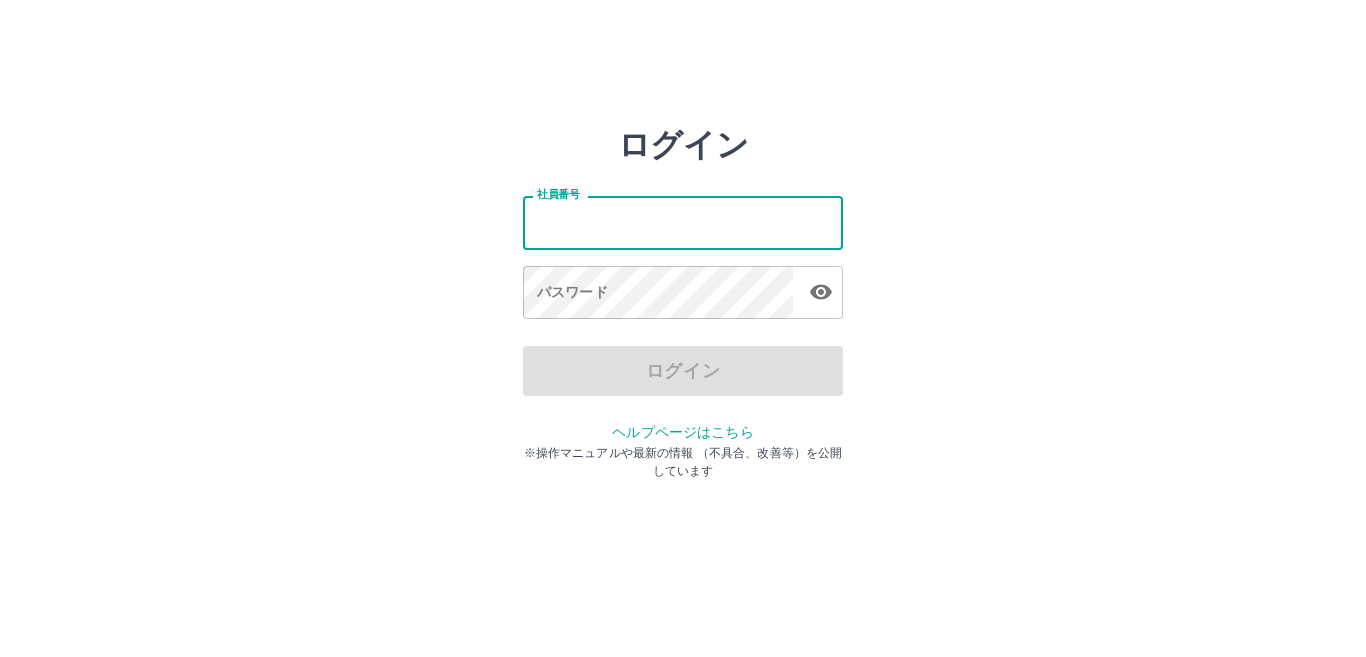 drag, startPoint x: 766, startPoint y: 214, endPoint x: 782, endPoint y: 208, distance: 17.088007 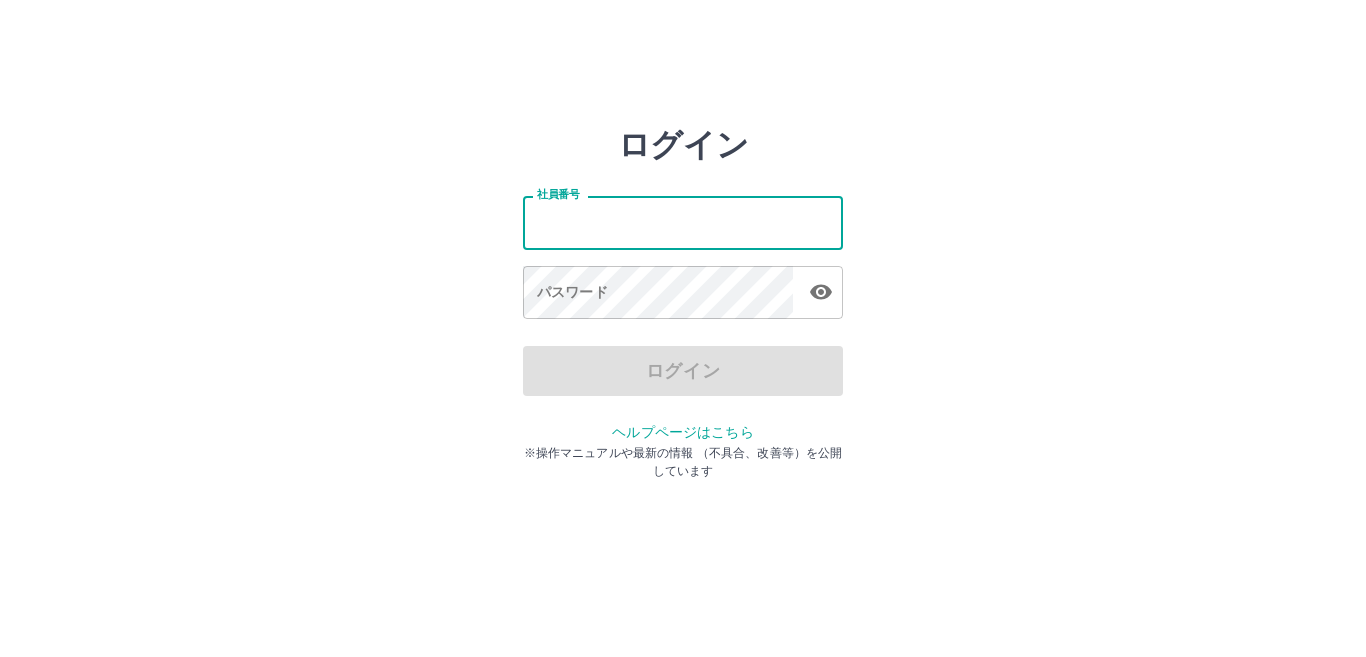 type on "*******" 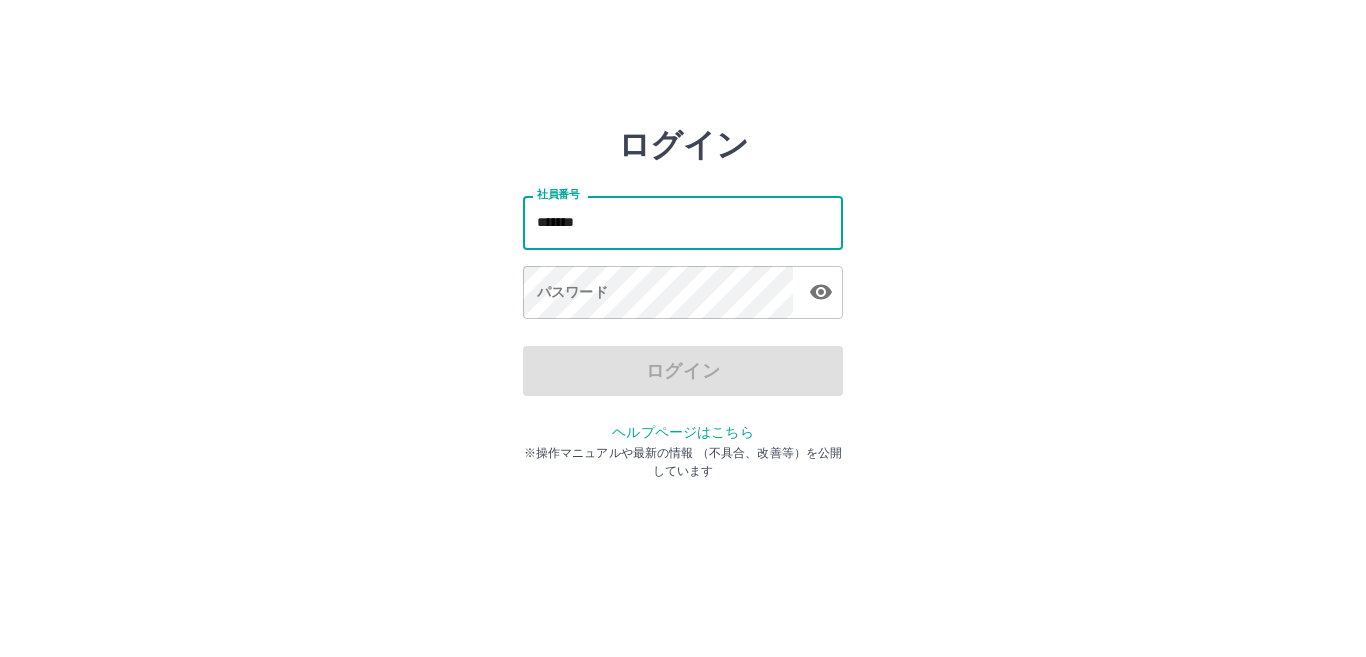 click on "パスワード パスワード" at bounding box center [683, 294] 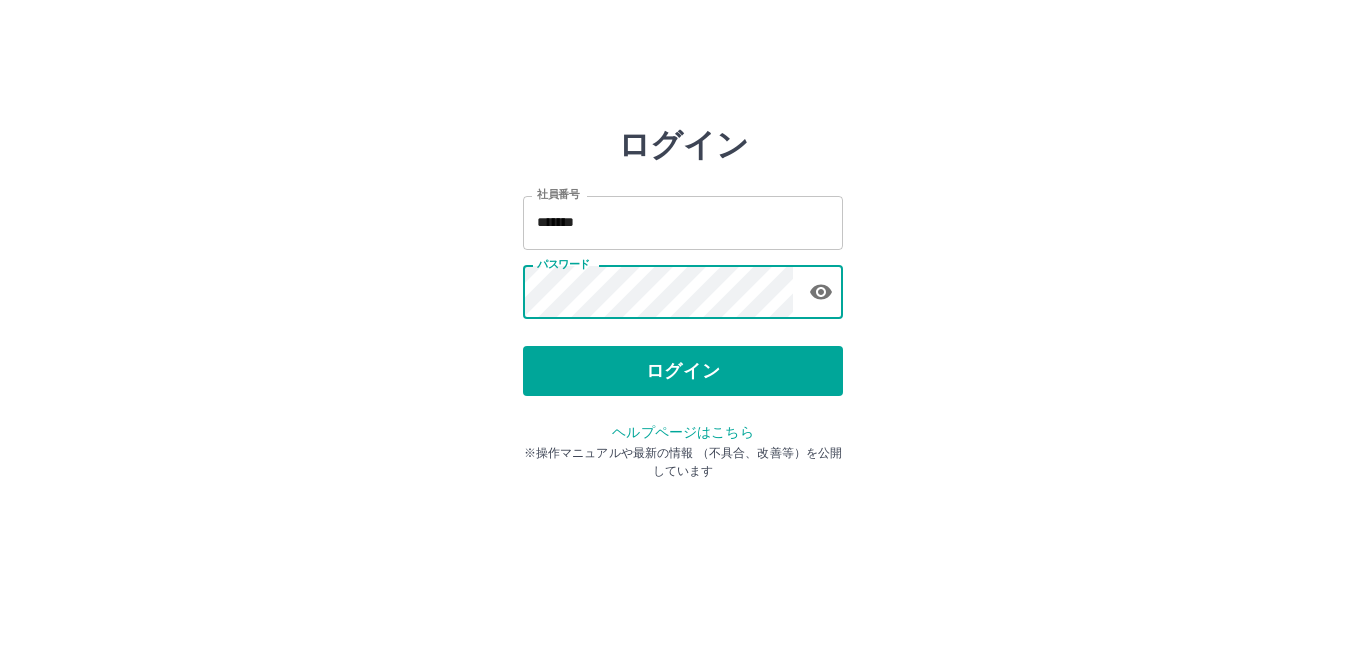 drag, startPoint x: 755, startPoint y: 371, endPoint x: 754, endPoint y: 352, distance: 19.026299 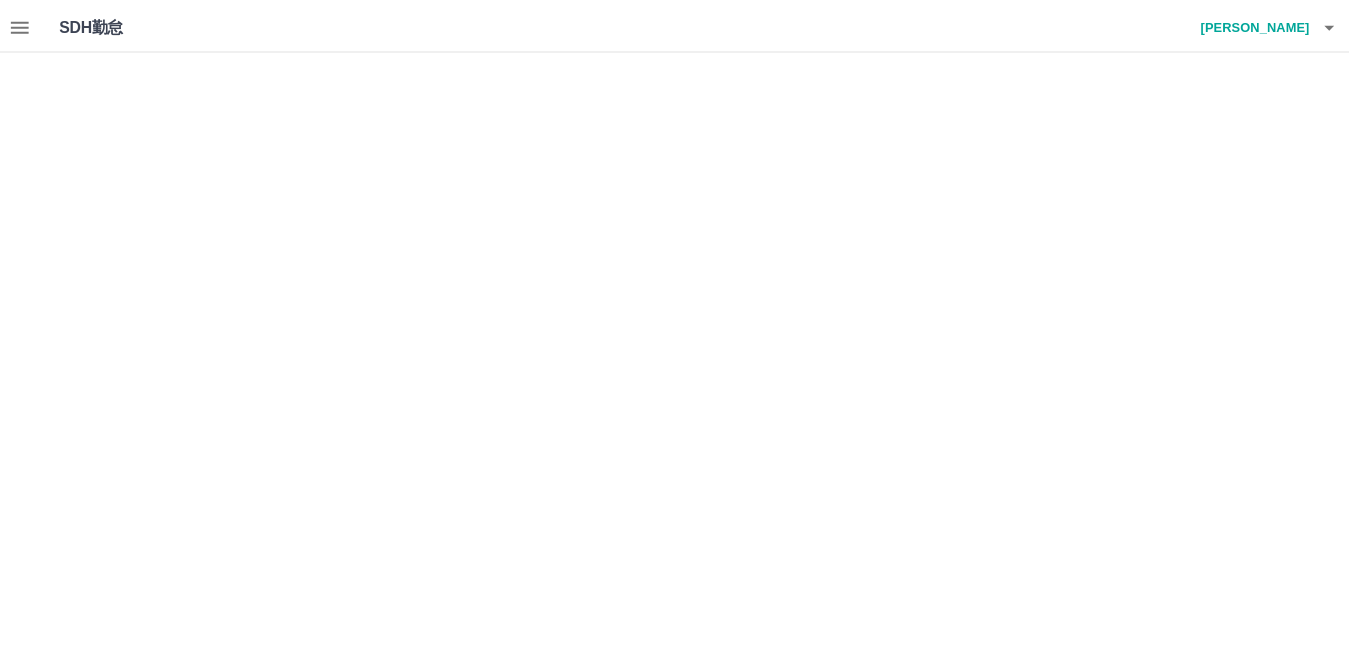 scroll, scrollTop: 0, scrollLeft: 0, axis: both 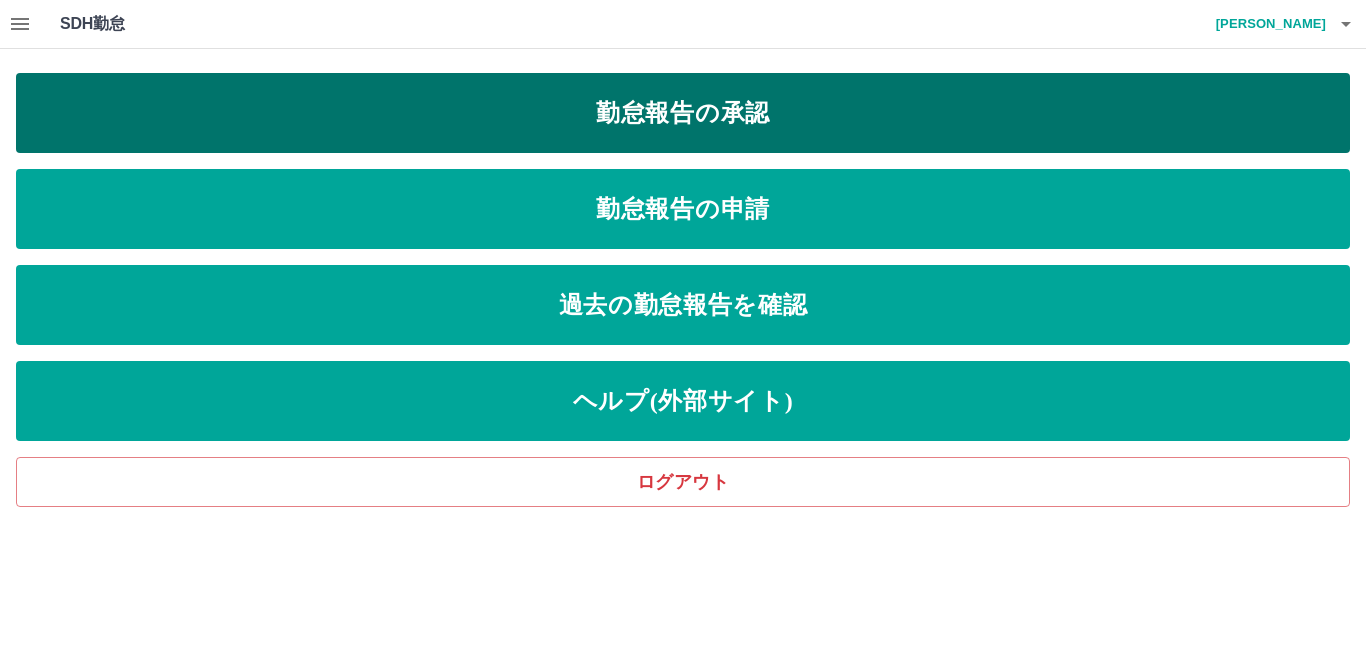 click on "勤怠報告の承認" at bounding box center (683, 113) 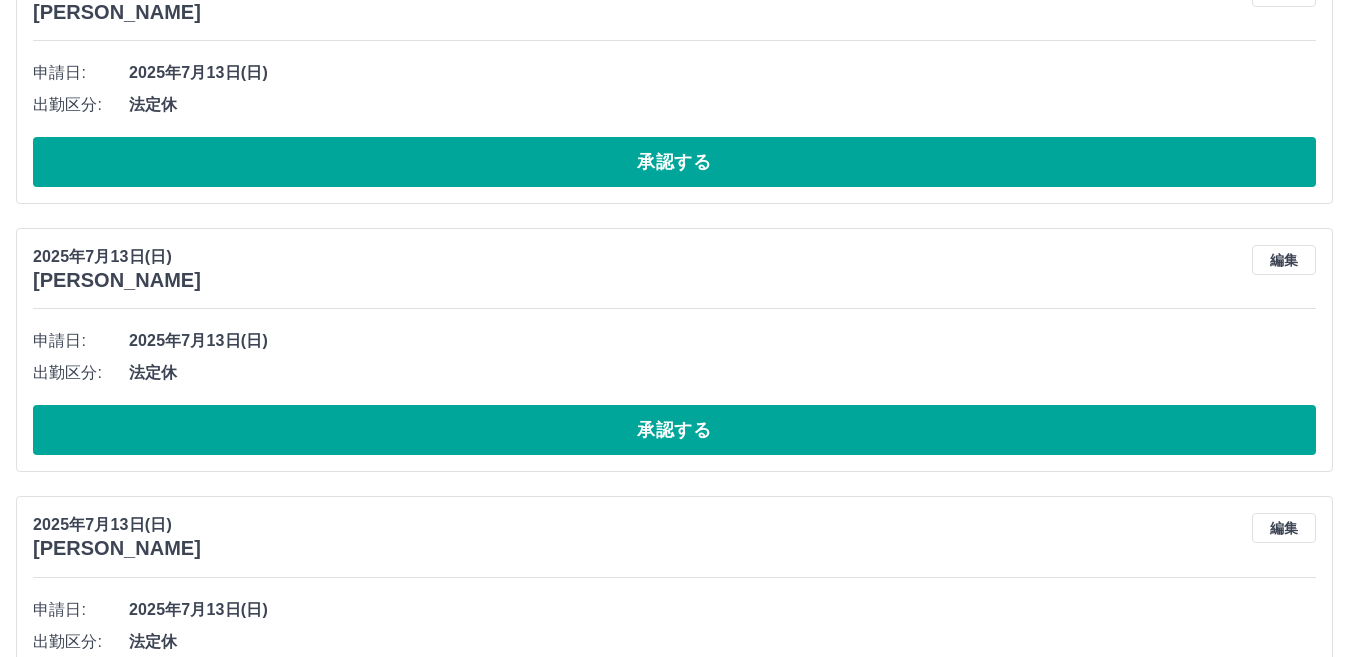 scroll, scrollTop: 6178, scrollLeft: 0, axis: vertical 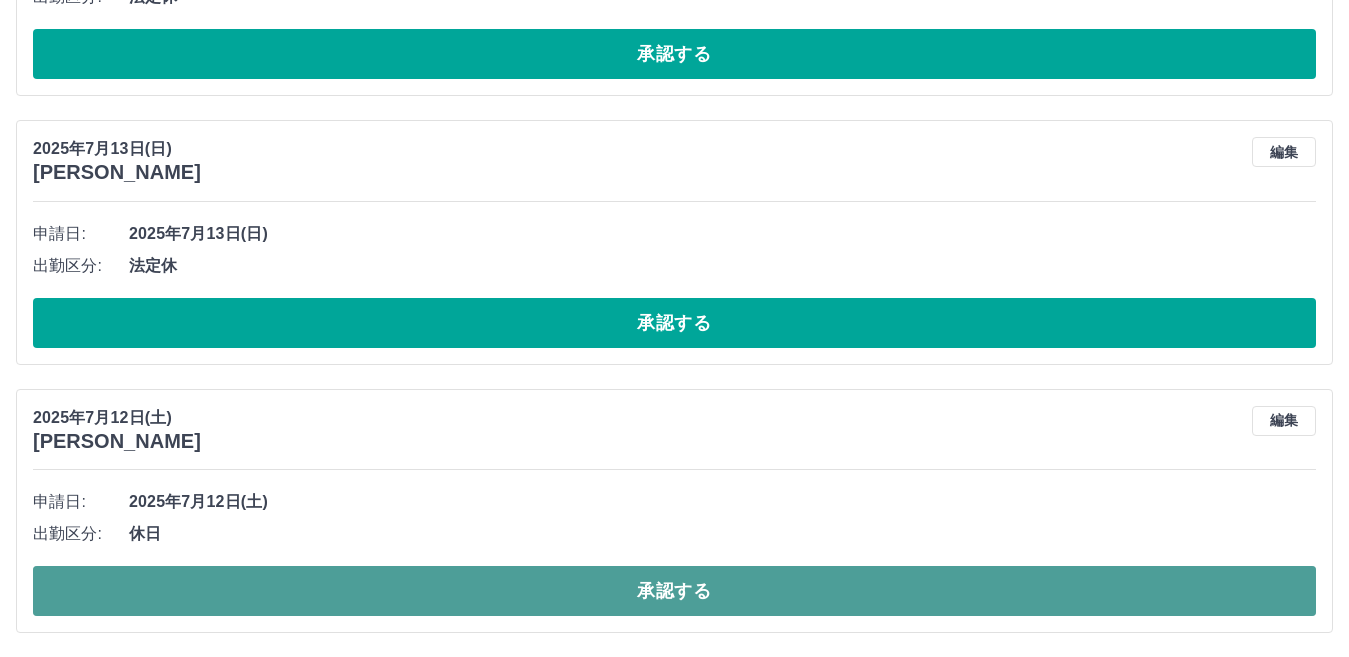 click on "承認する" at bounding box center (674, 591) 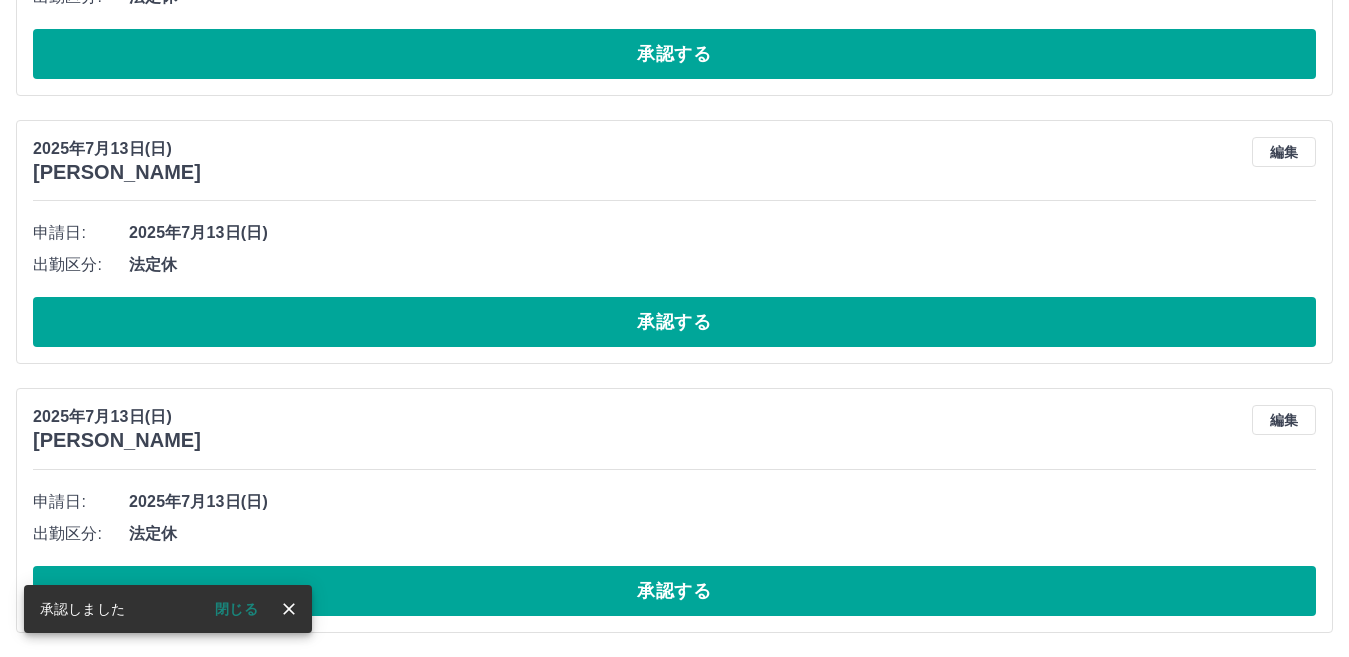 scroll, scrollTop: 5910, scrollLeft: 0, axis: vertical 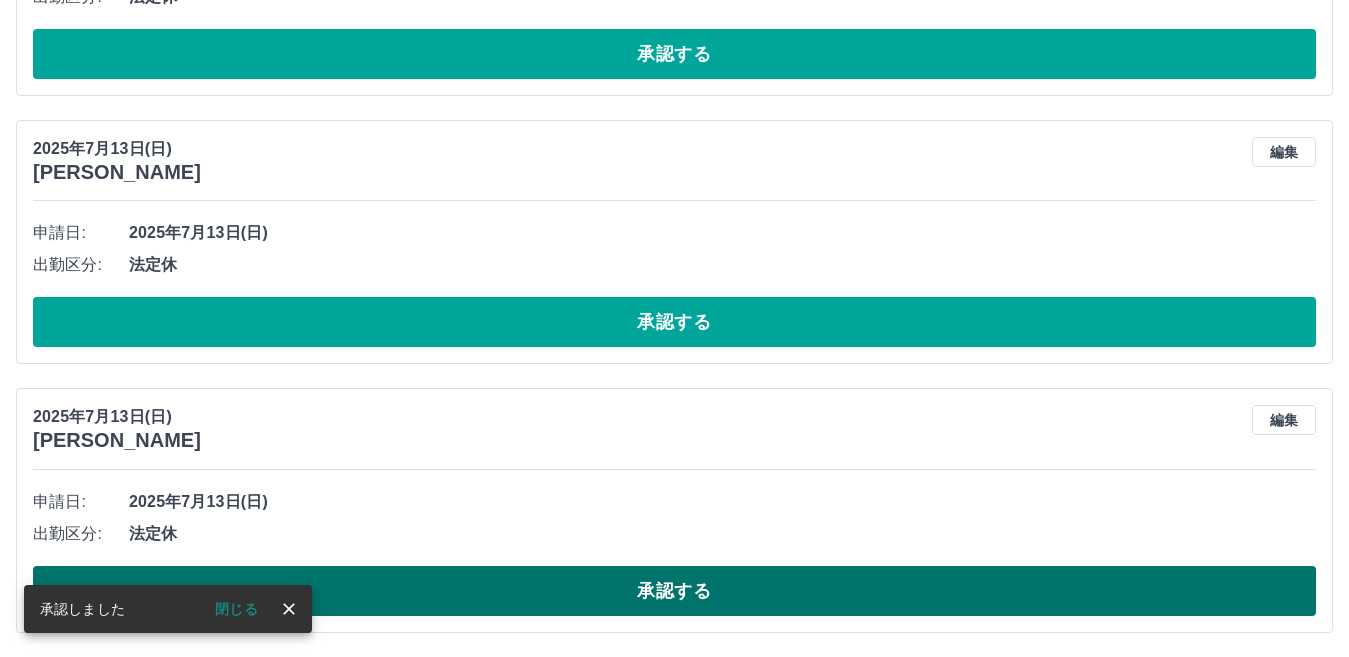 click on "承認する" at bounding box center [674, 591] 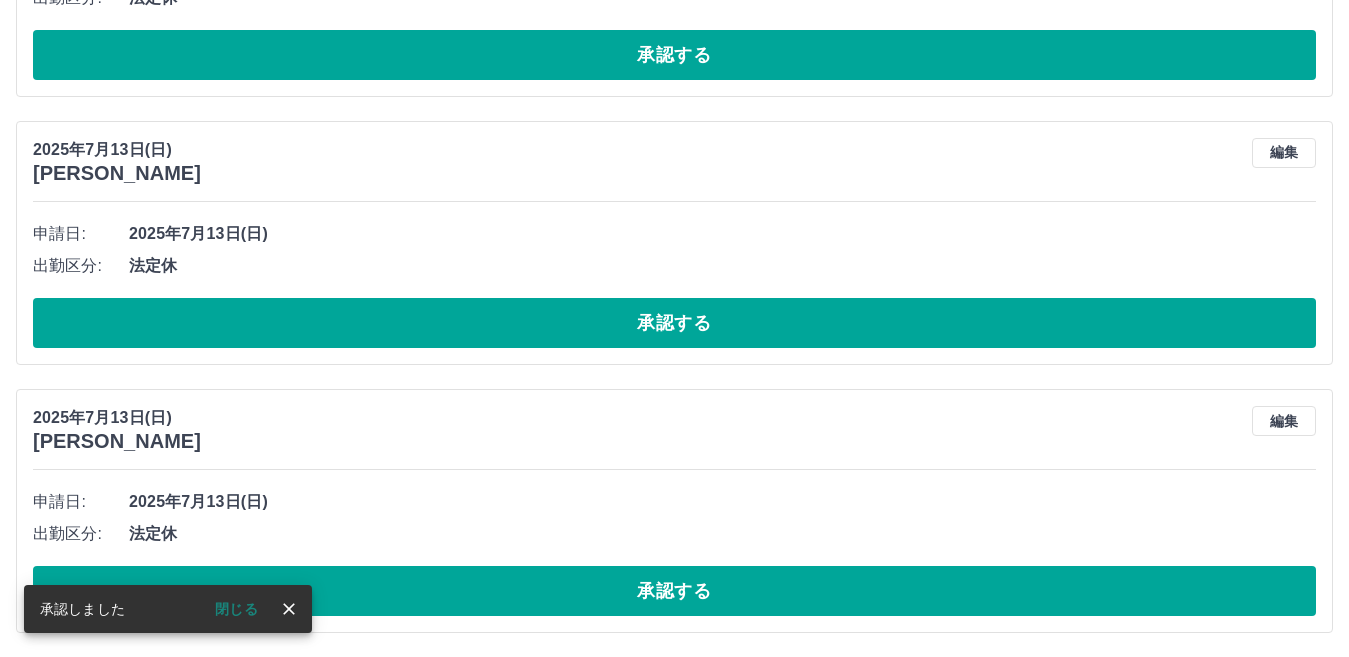 scroll, scrollTop: 5641, scrollLeft: 0, axis: vertical 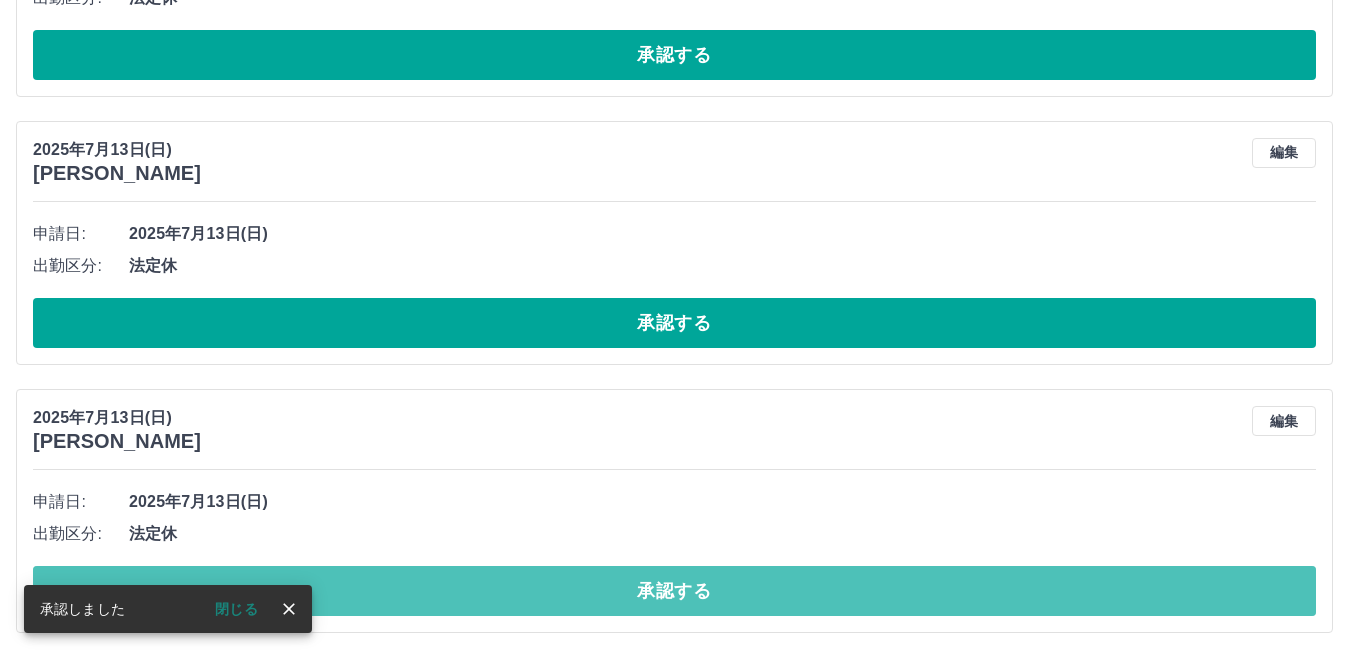 click on "承認する" at bounding box center [674, 591] 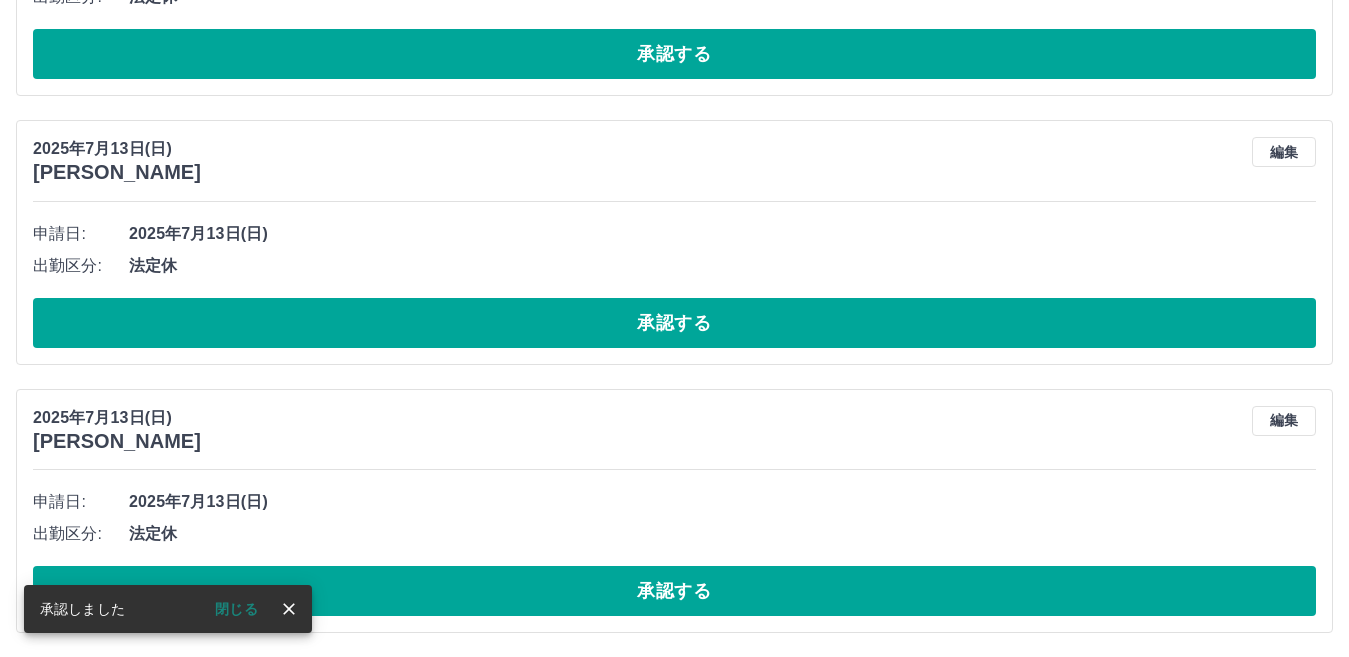 scroll, scrollTop: 5373, scrollLeft: 0, axis: vertical 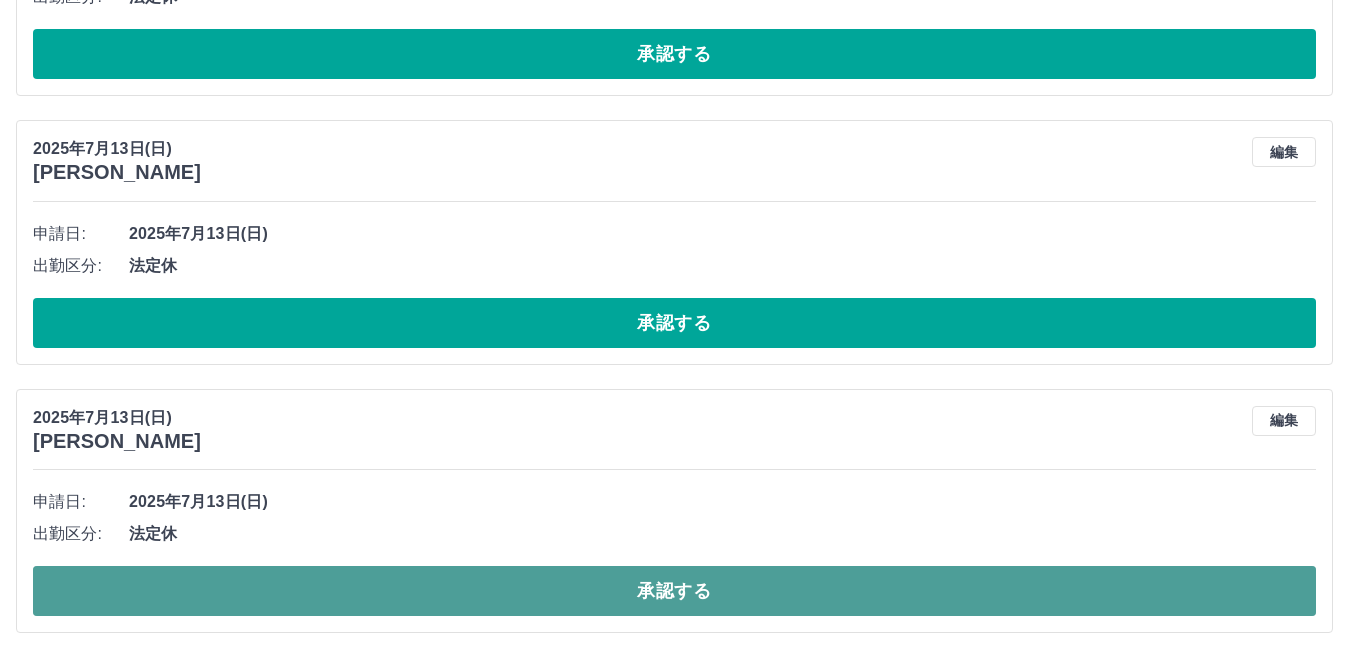 drag, startPoint x: 363, startPoint y: 592, endPoint x: 364, endPoint y: 582, distance: 10.049875 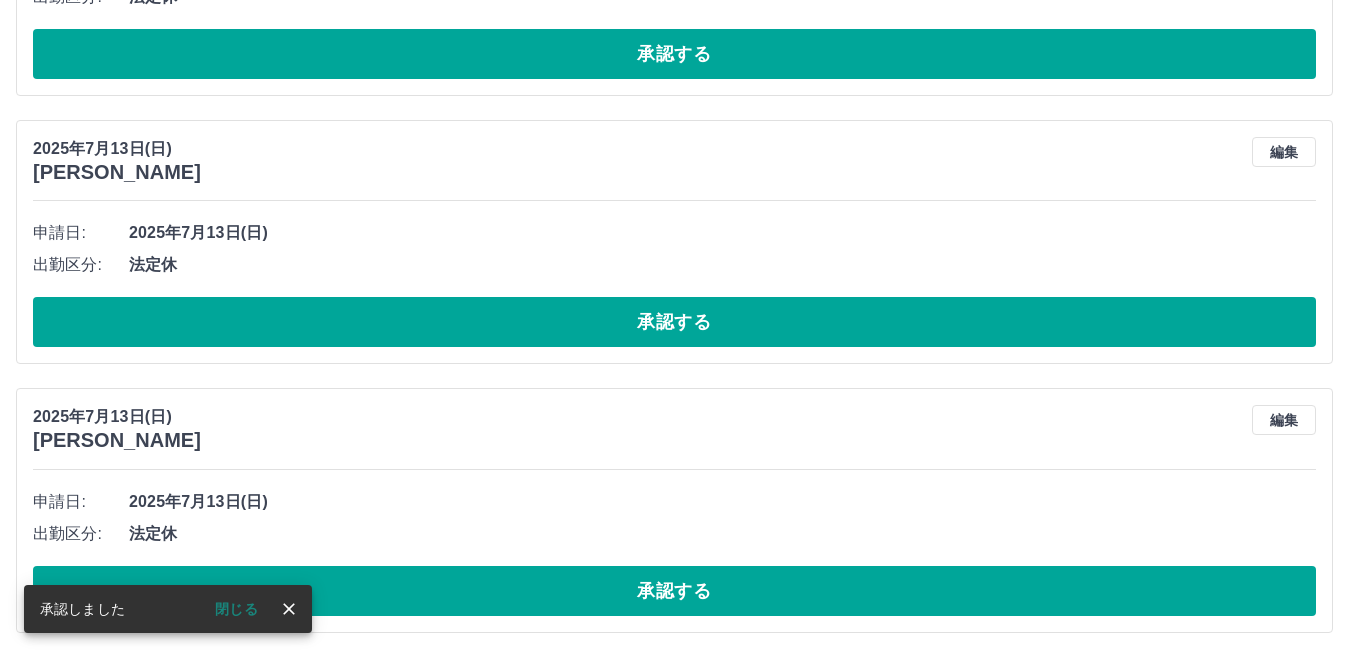 scroll, scrollTop: 5105, scrollLeft: 0, axis: vertical 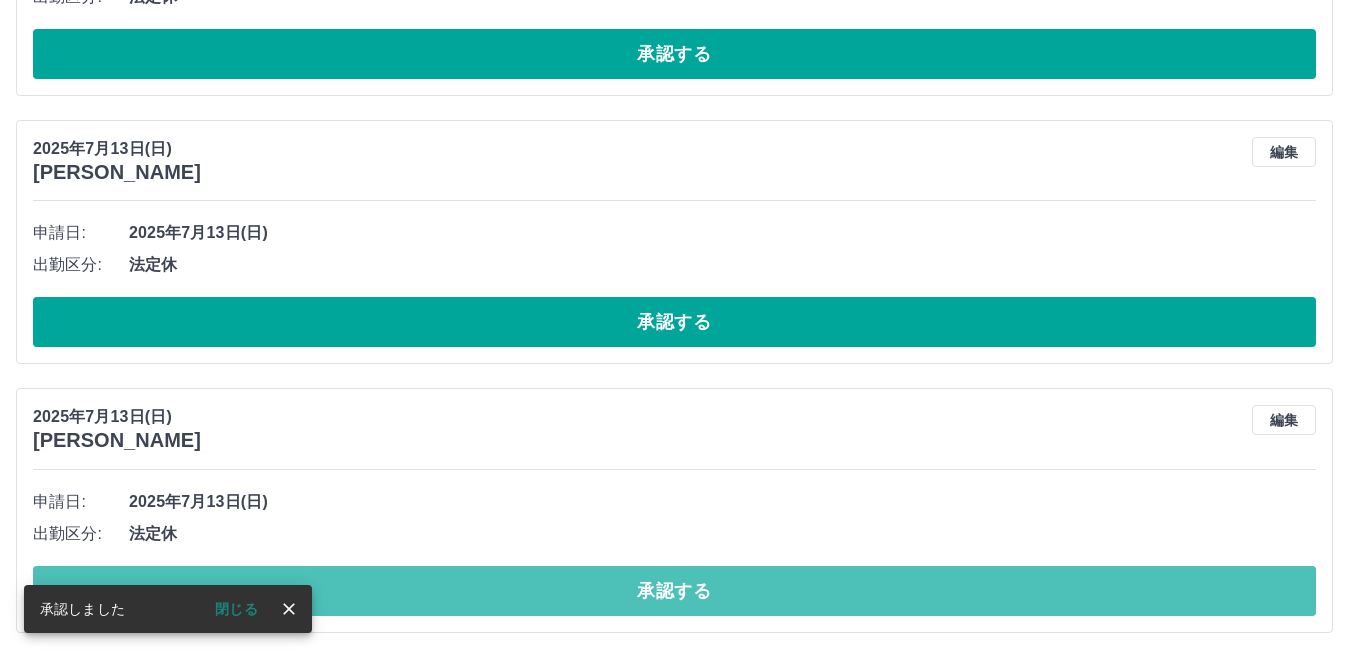 click on "承認する" at bounding box center [674, 591] 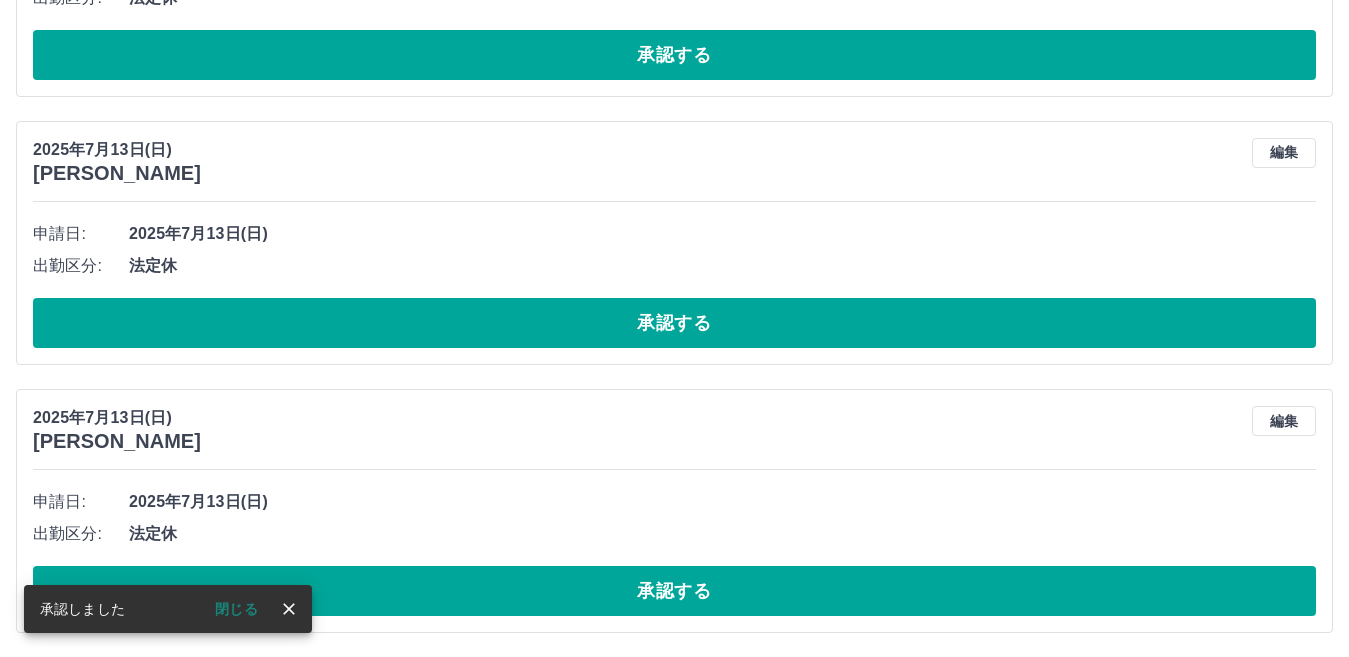 scroll, scrollTop: 4836, scrollLeft: 0, axis: vertical 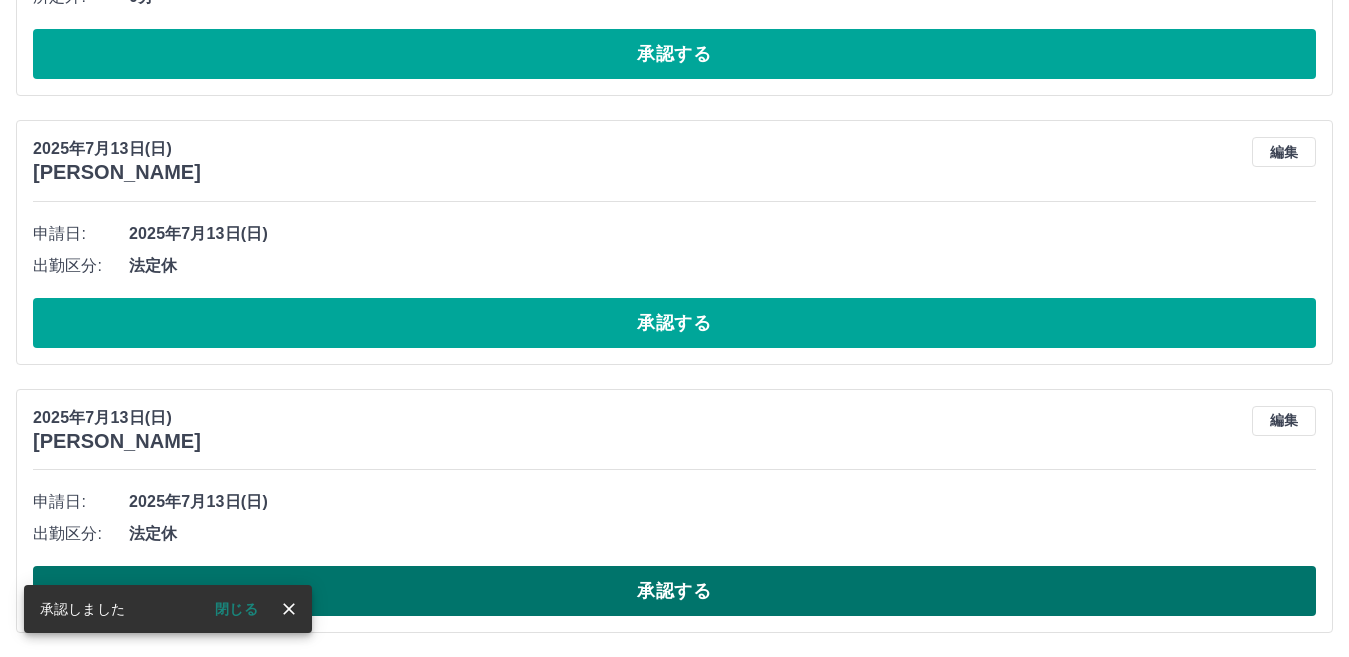 click on "承認する" at bounding box center (674, 591) 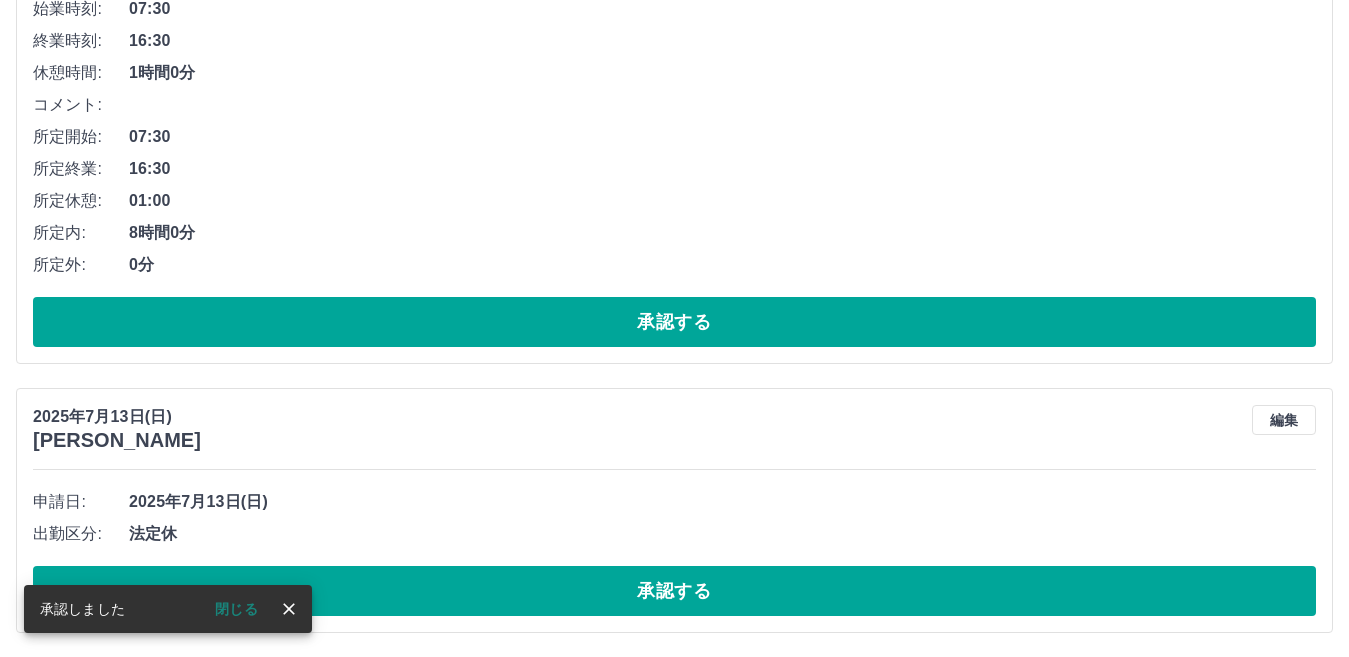 scroll, scrollTop: 4300, scrollLeft: 0, axis: vertical 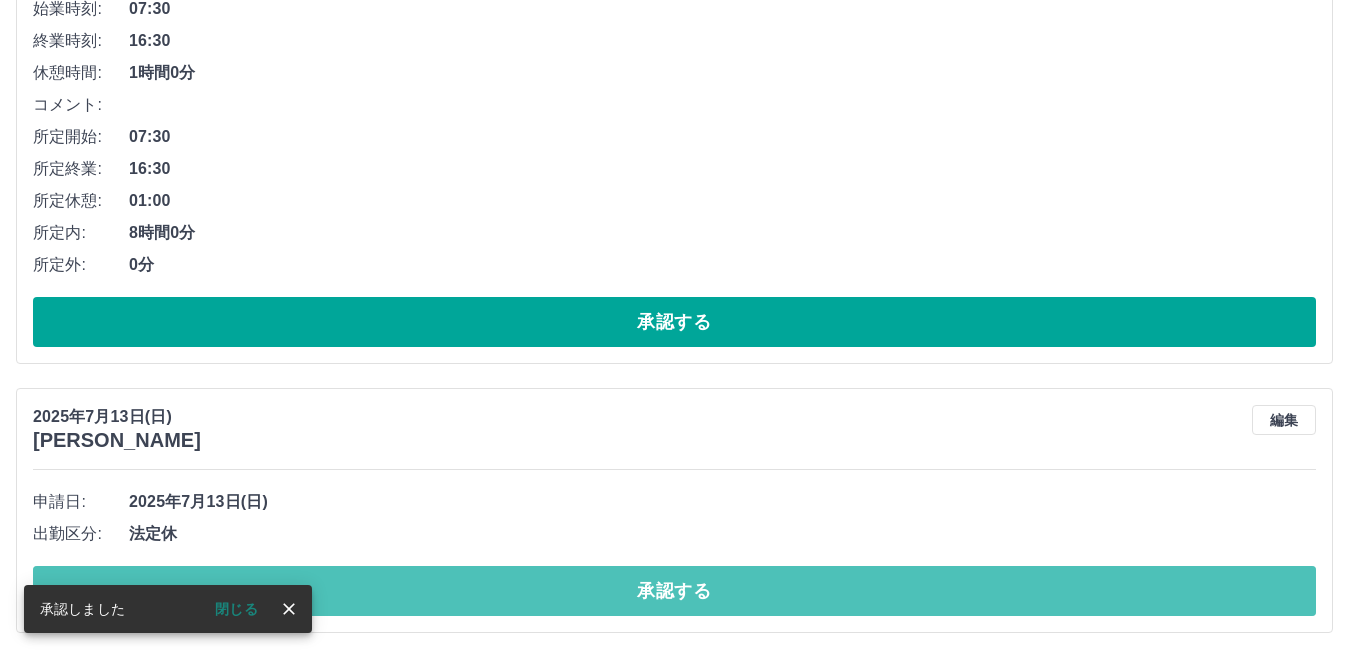 click on "承認する" at bounding box center (674, 591) 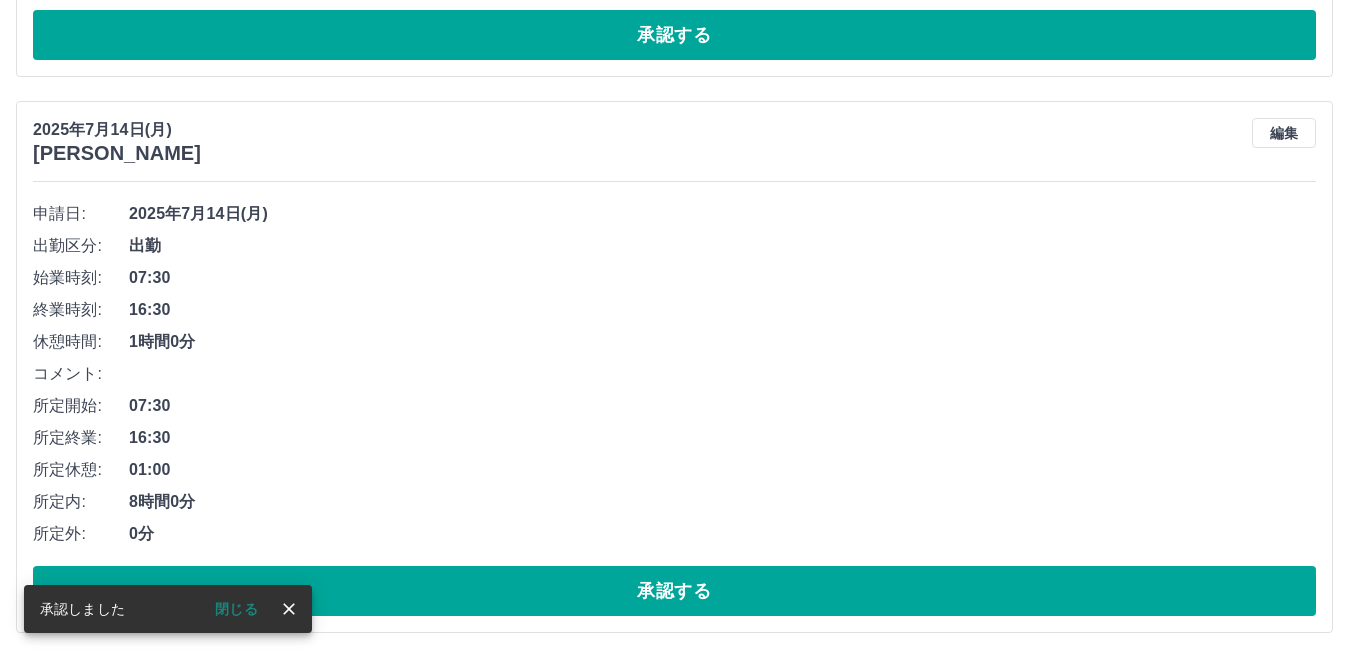 scroll, scrollTop: 4031, scrollLeft: 0, axis: vertical 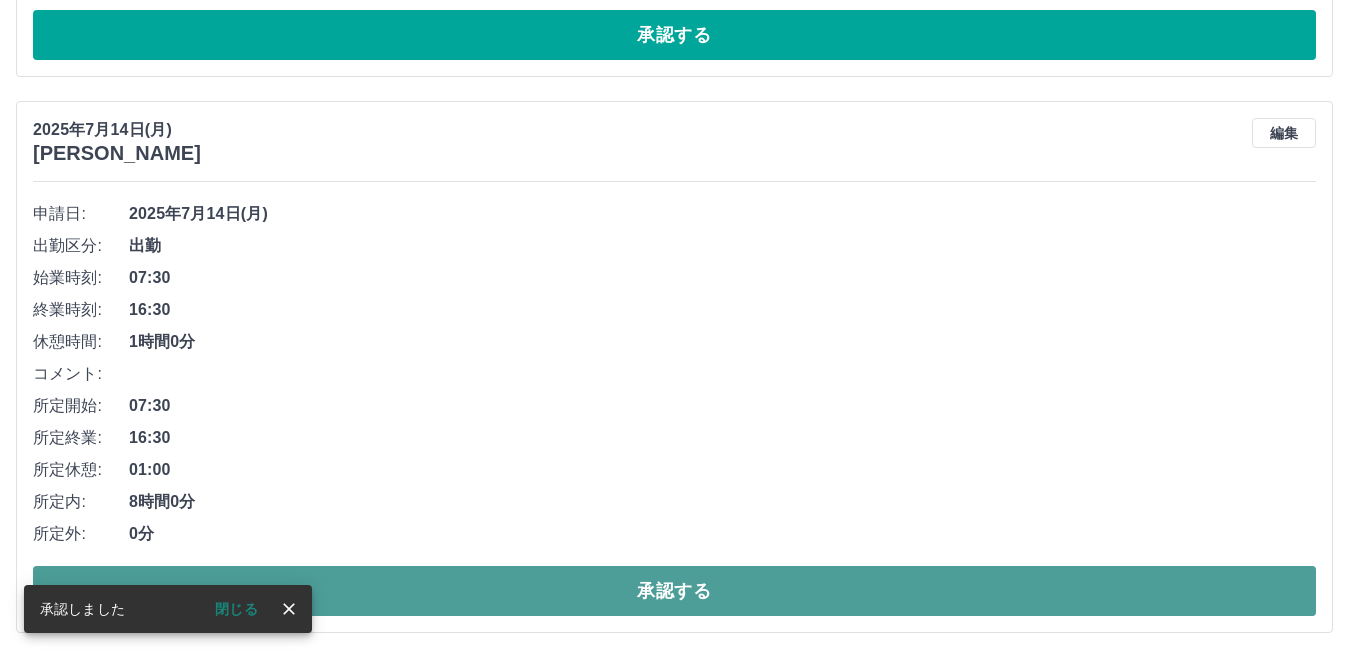 click on "承認する" at bounding box center [674, 591] 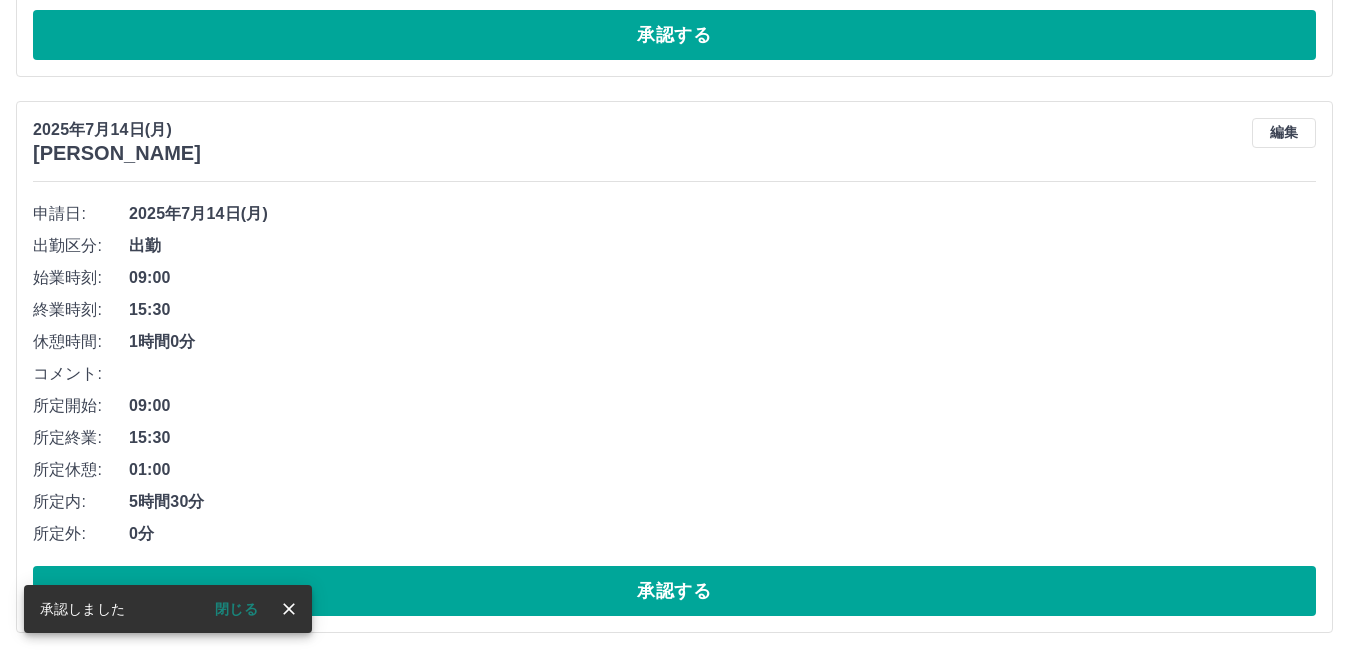 scroll, scrollTop: 3475, scrollLeft: 0, axis: vertical 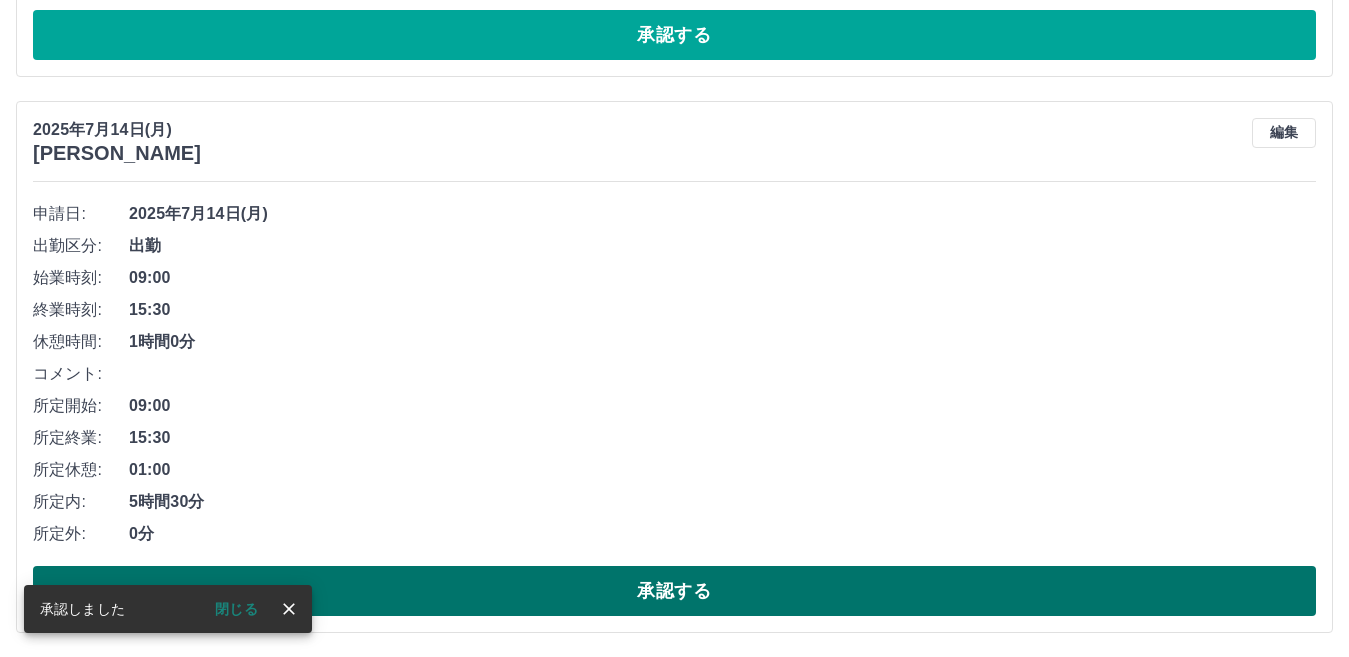 click on "承認する" at bounding box center [674, 591] 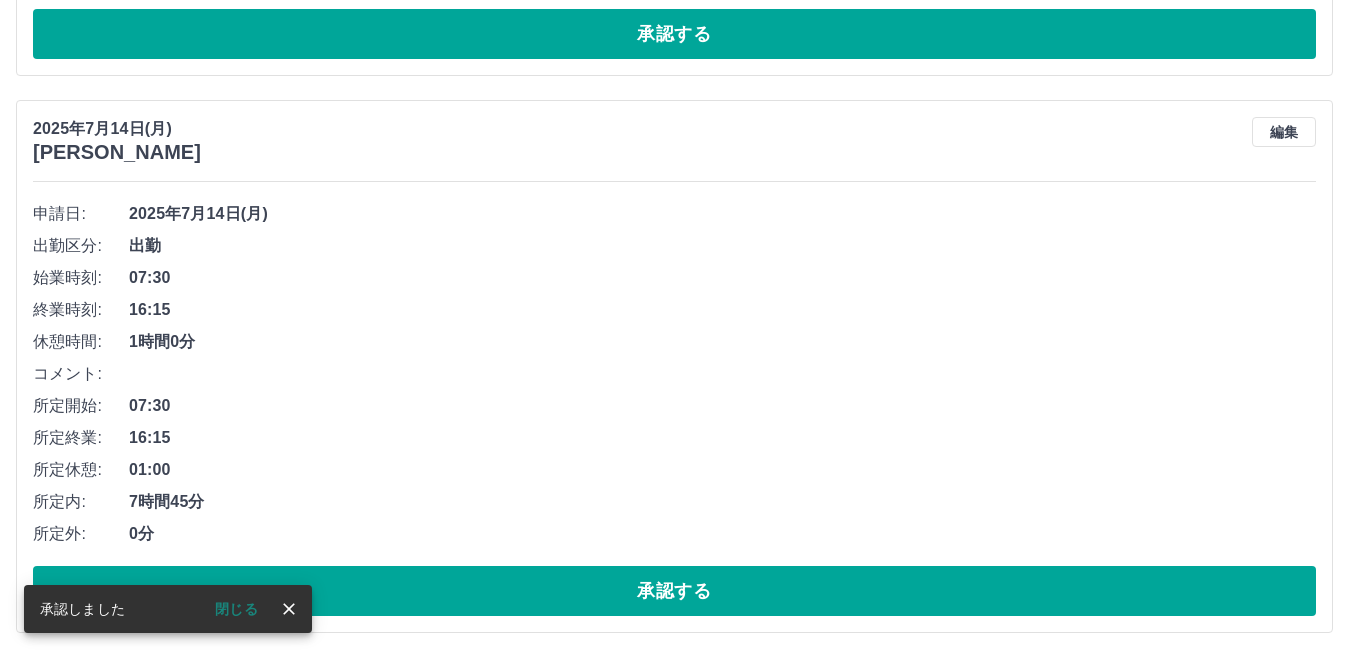 scroll, scrollTop: 2919, scrollLeft: 0, axis: vertical 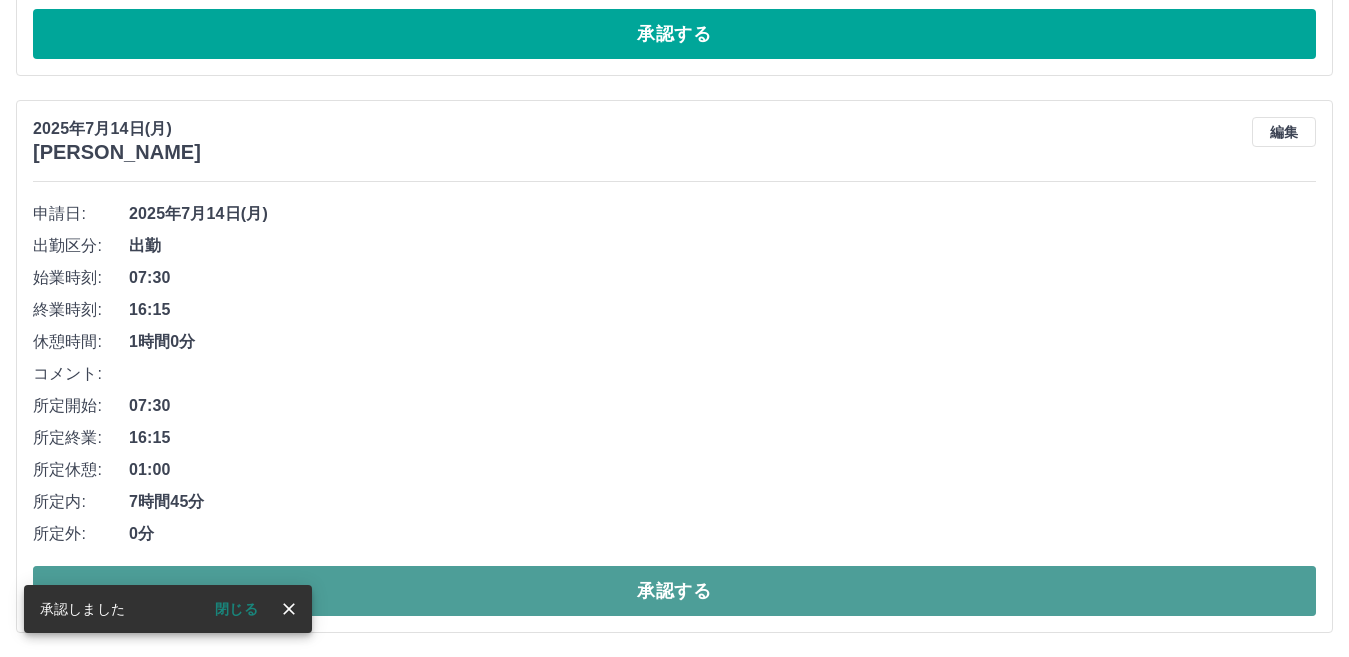 click on "承認する" at bounding box center (674, 591) 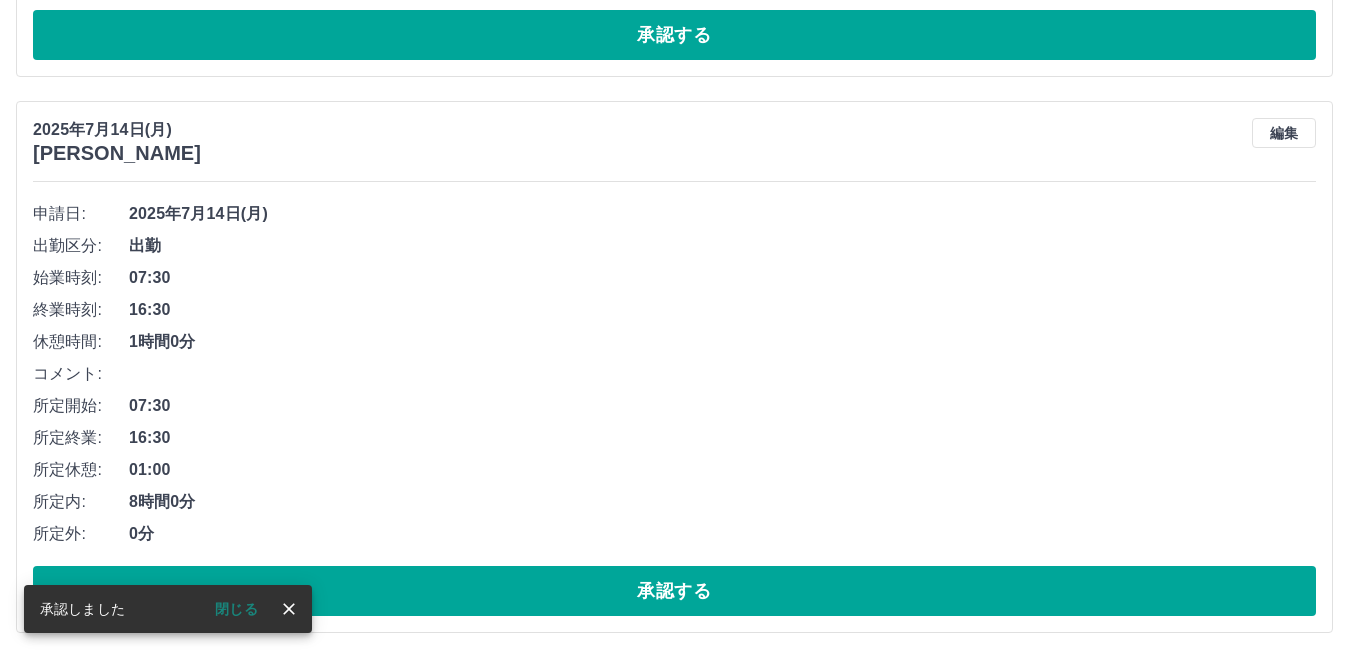scroll, scrollTop: 2362, scrollLeft: 0, axis: vertical 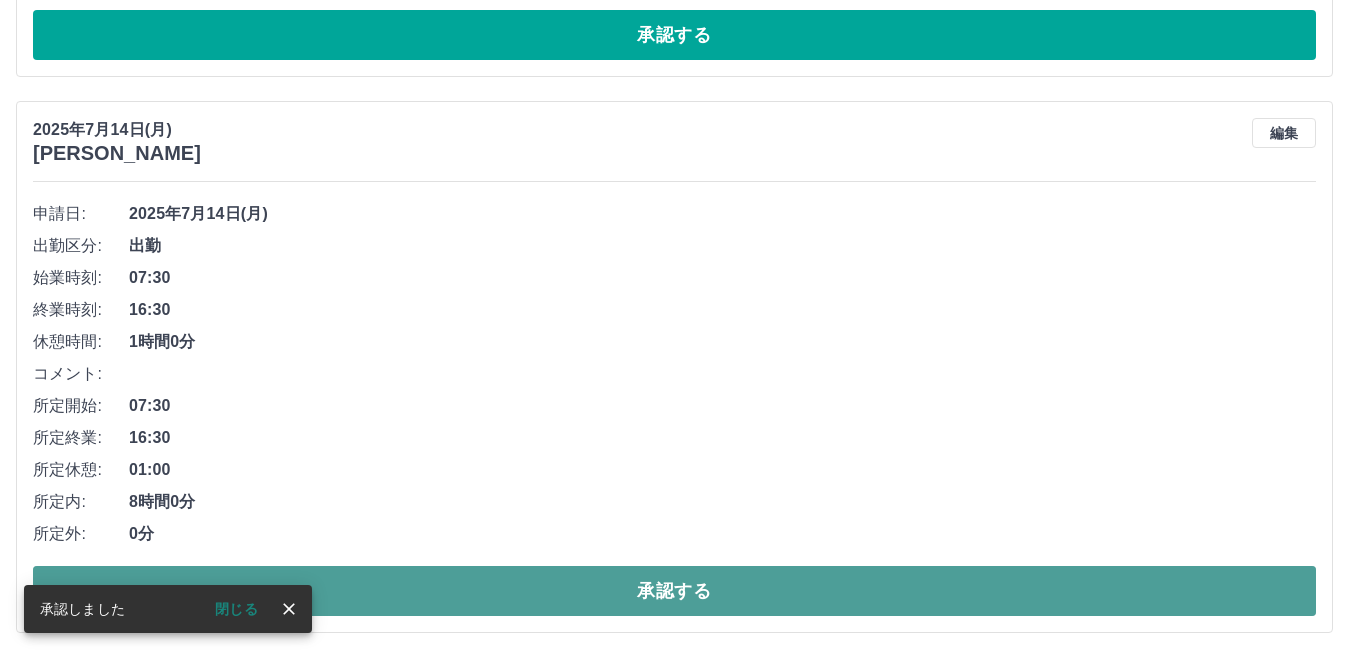 click on "承認する" at bounding box center [674, 591] 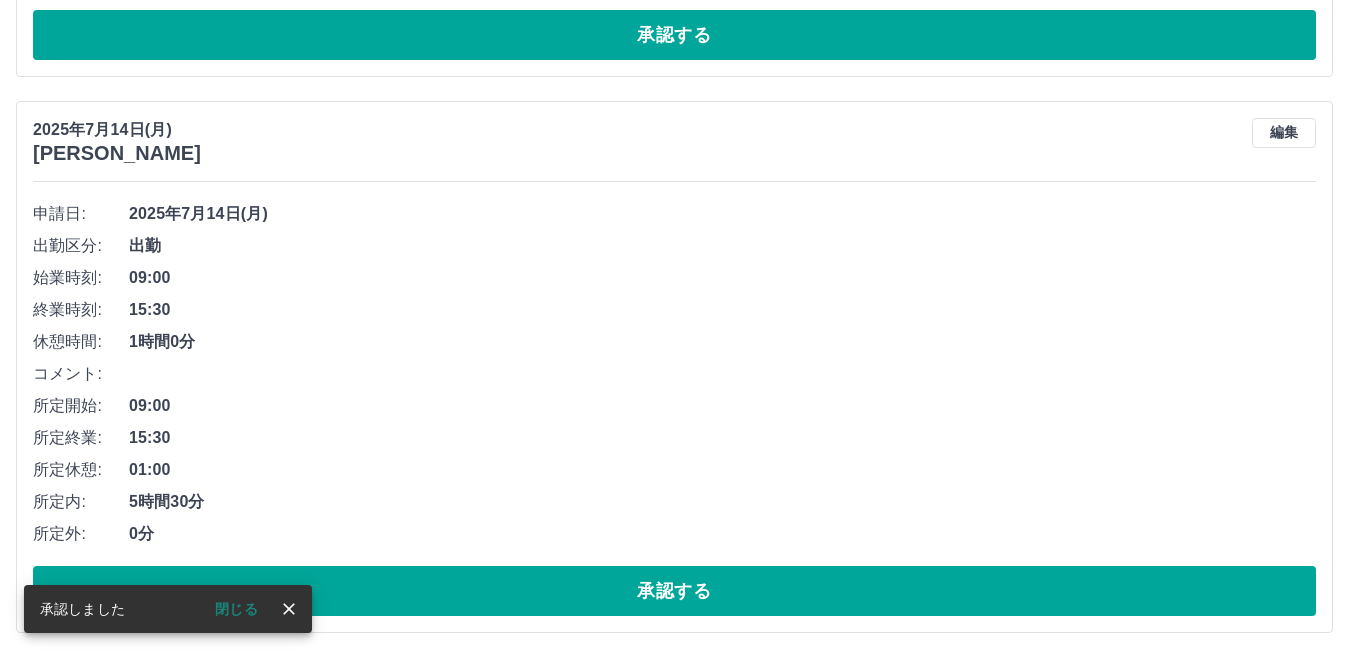 scroll, scrollTop: 1806, scrollLeft: 0, axis: vertical 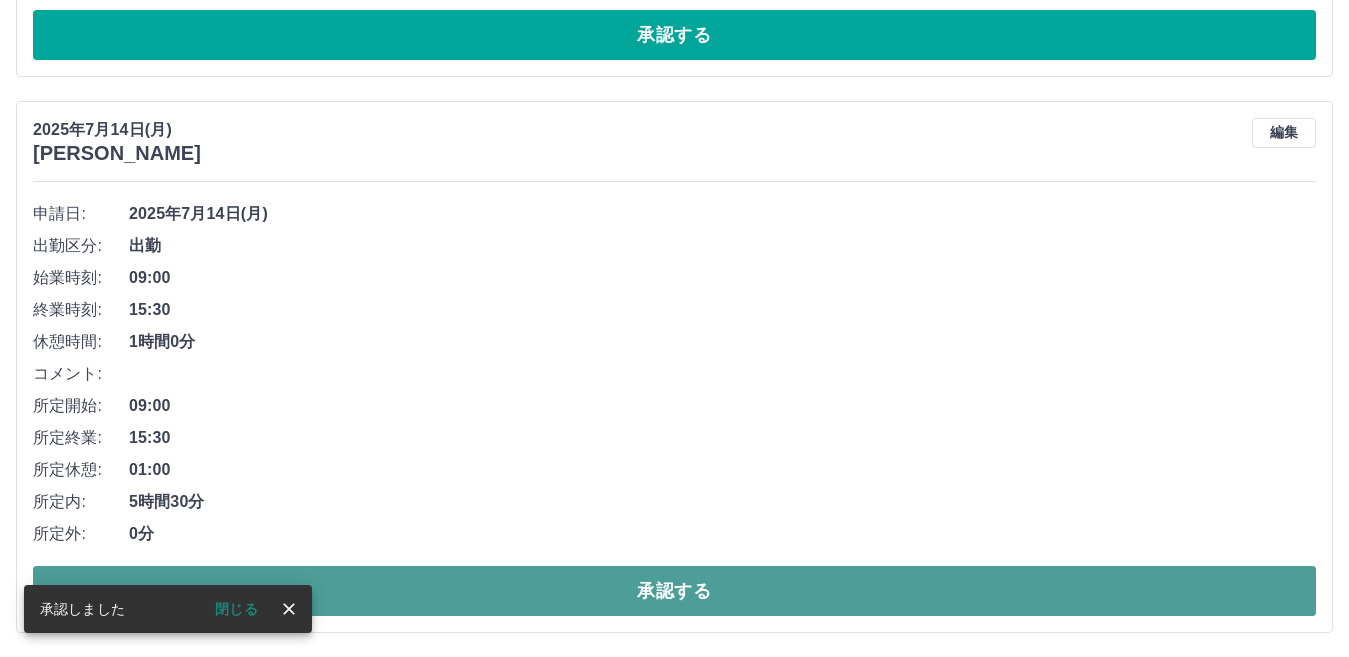 click on "承認する" at bounding box center (674, 591) 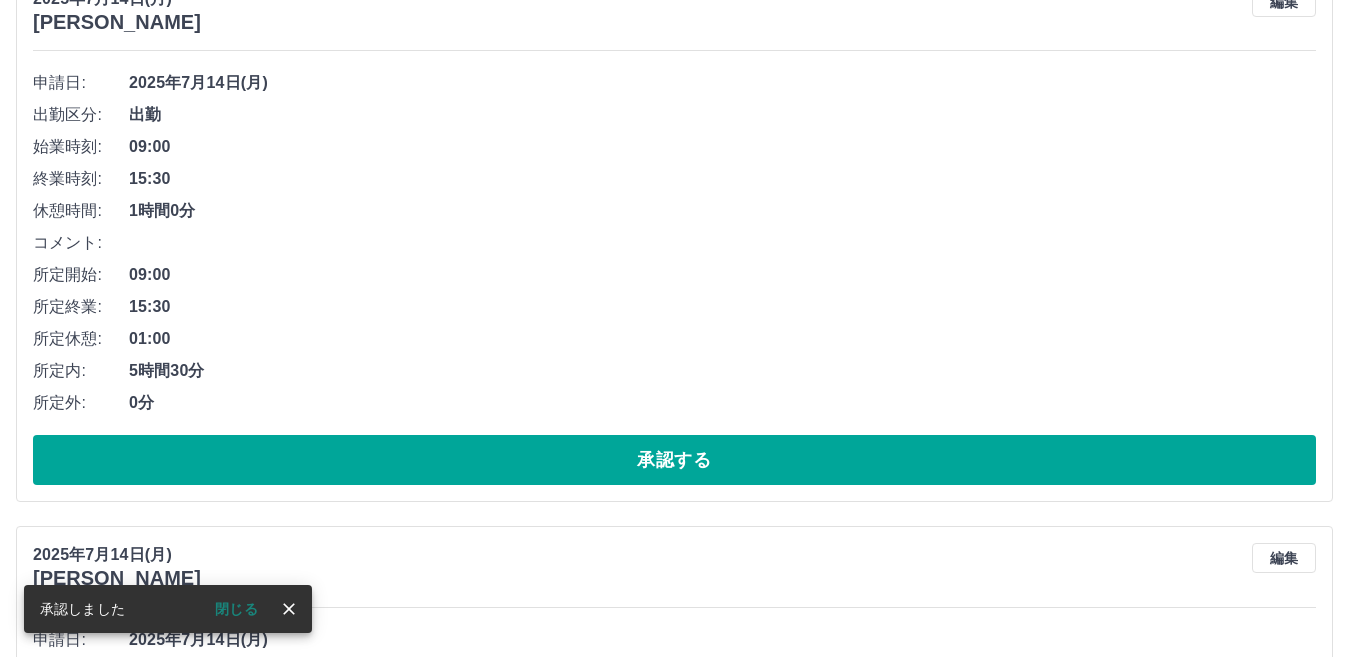scroll, scrollTop: 750, scrollLeft: 0, axis: vertical 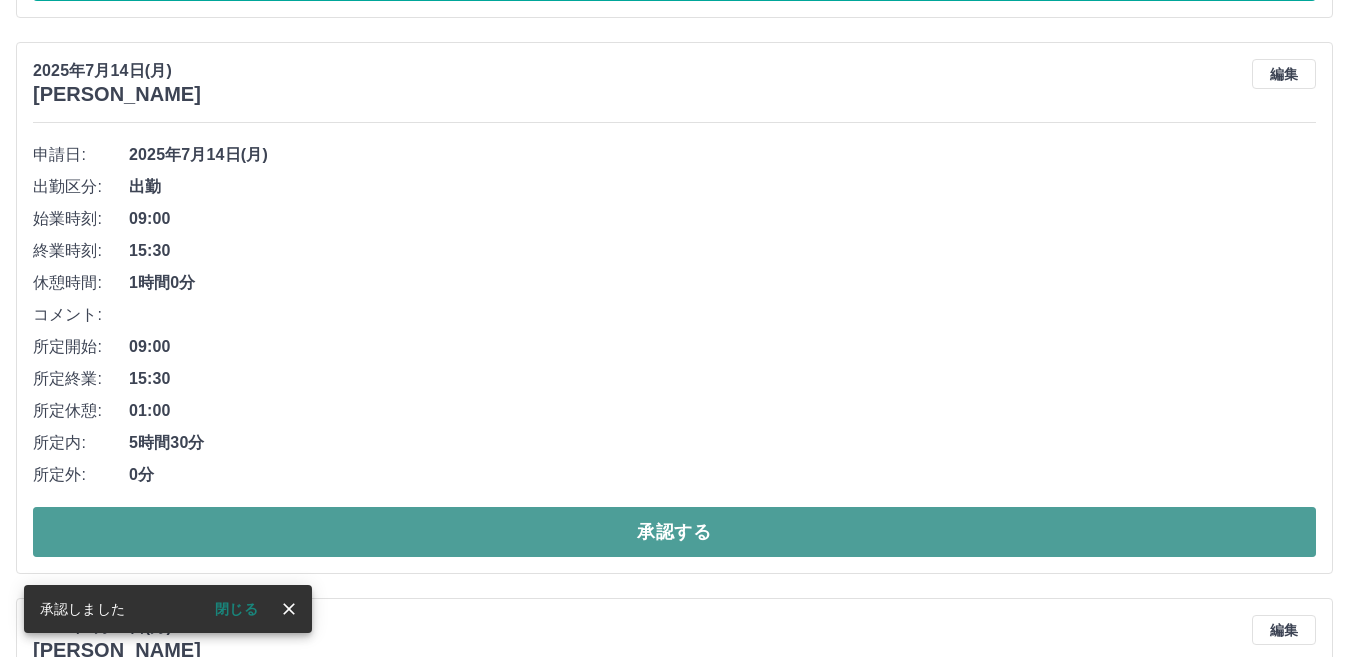 click on "承認する" at bounding box center [674, 532] 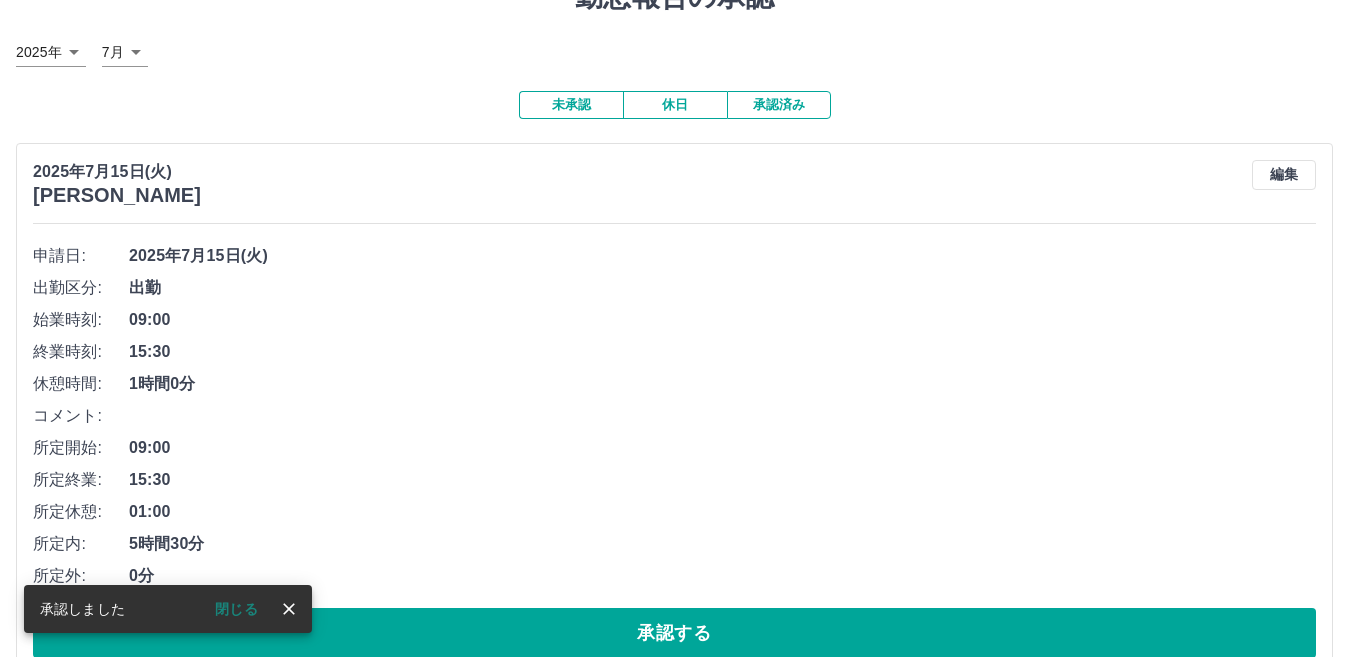 scroll, scrollTop: 0, scrollLeft: 0, axis: both 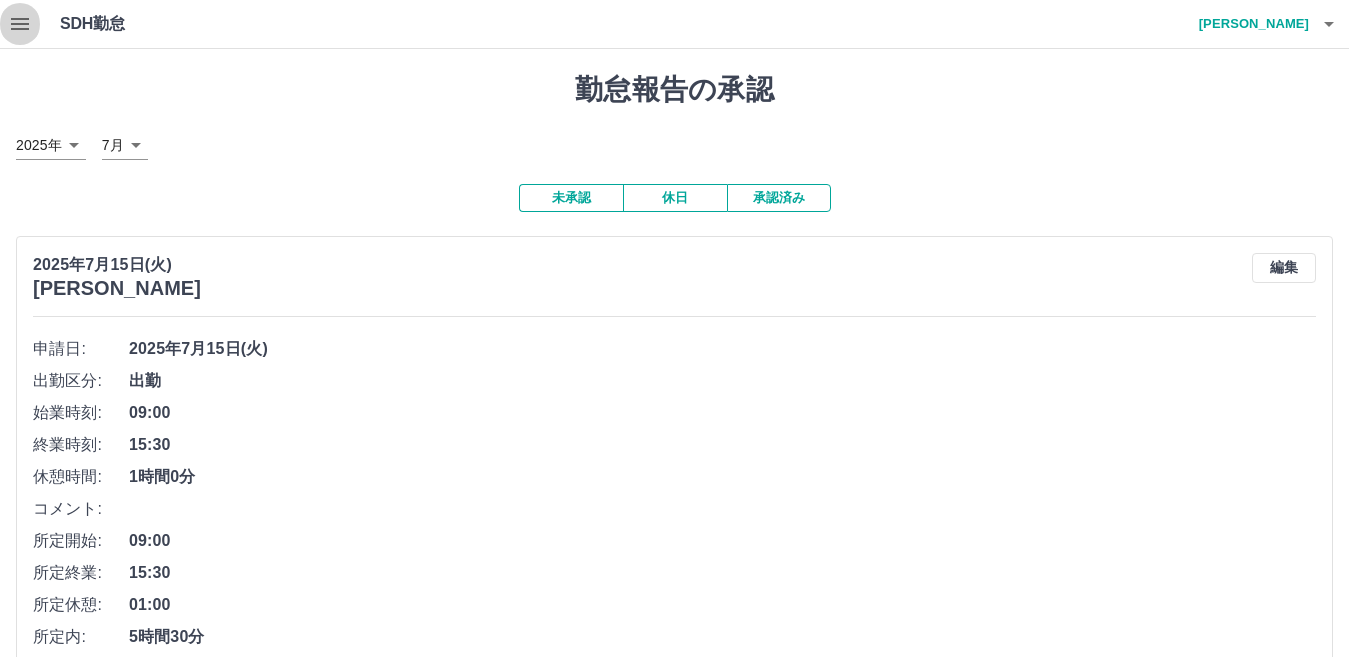 click 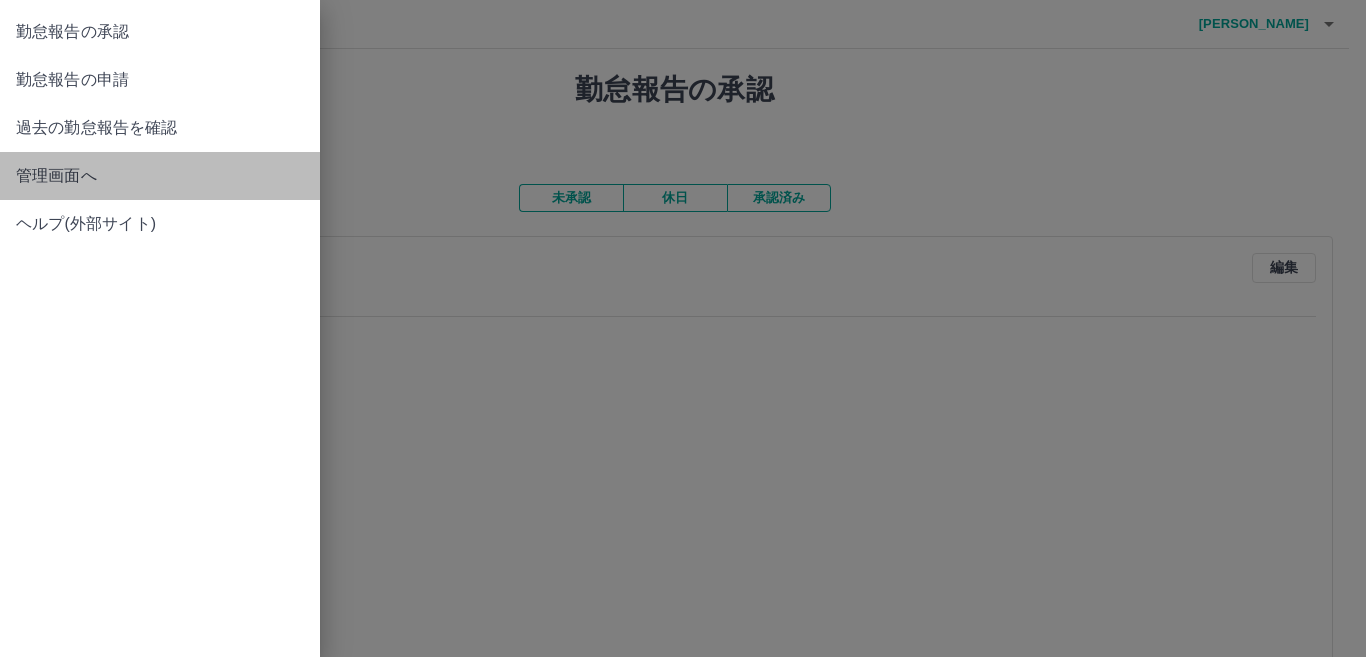 click on "管理画面へ" at bounding box center (160, 176) 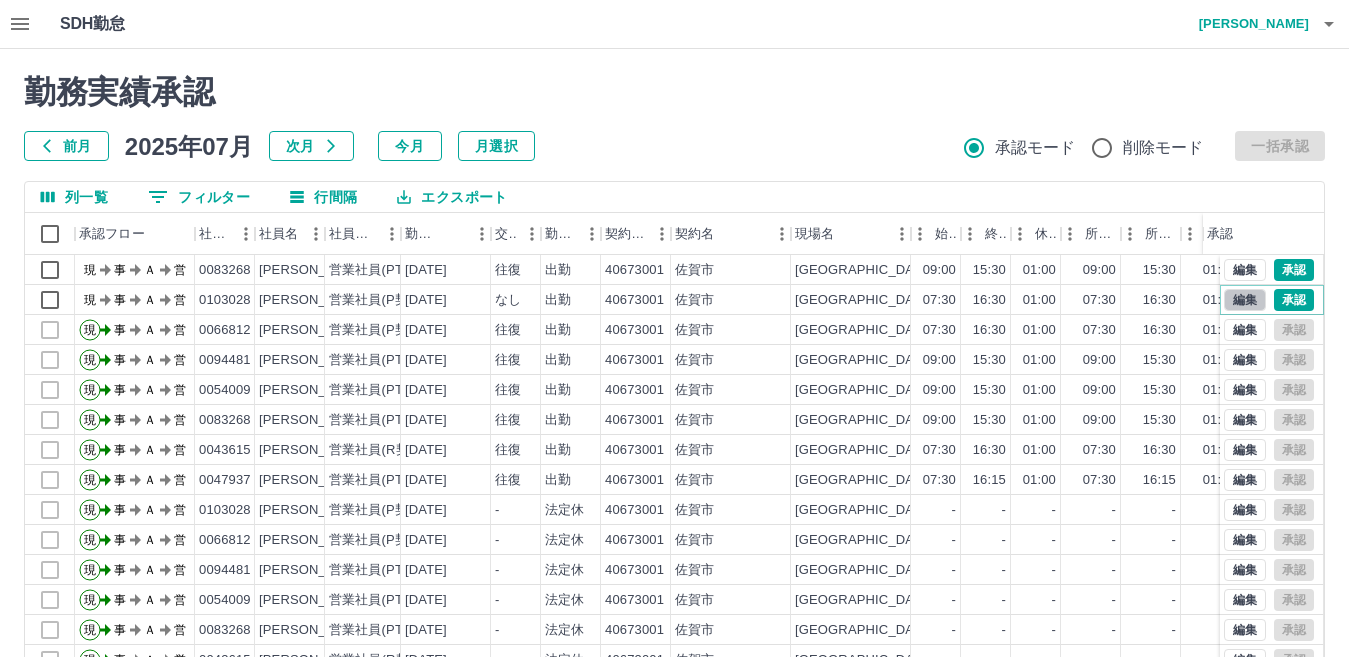 click on "編集" at bounding box center [1245, 300] 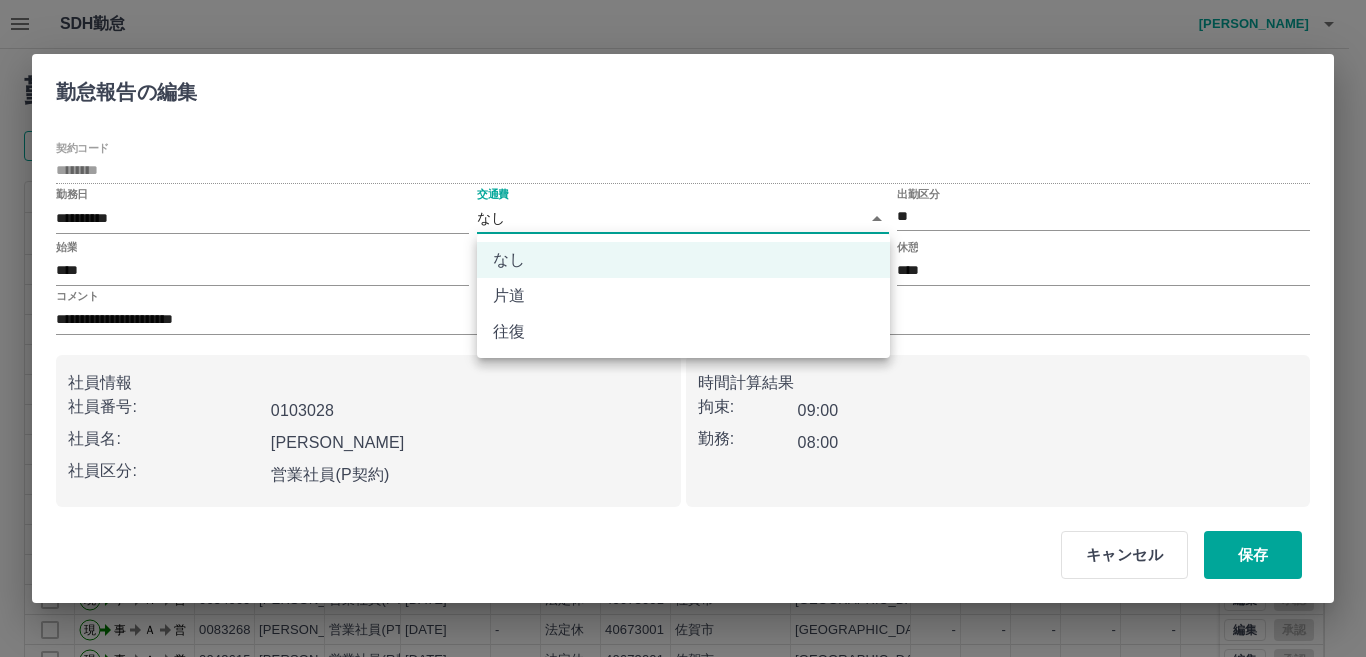 click on "SDH勤怠 山田　由佳 勤務実績承認 前月 2025年07月 次月 今月 月選択 承認モード 削除モード 一括承認 列一覧 0 フィルター 行間隔 エクスポート 承認フロー 社員番号 社員名 社員区分 勤務日 交通費 勤務区分 契約コード 契約名 現場名 始業 終業 休憩 所定開始 所定終業 所定休憩 拘束 勤務 遅刻等 コメント ステータス 承認 現 事 Ａ 営 0083268 平野　実紗希 営業社員(PT契約) 2025-07-15 往復 出勤 40673001 佐賀市 佐賀市立春日北小学校 09:00 15:30 01:00 09:00 15:30 01:00 06:30 05:30 00:00 現場責任者承認待 現 事 Ａ 営 0103028 田中　那由多 営業社員(P契約) 2025-07-14 なし 出勤 40673001 佐賀市 佐賀市立春日北小学校 07:30 16:30 01:00 07:30 16:30 01:00 09:00 08:00 00:00 春日北小学校応援 　　交通費なし　支払い票あり 現場責任者承認待 現 事 Ａ 営 0066812 立石　華奈子 営業社員(P契約) 2025-07-14 往復 -" at bounding box center [683, 422] 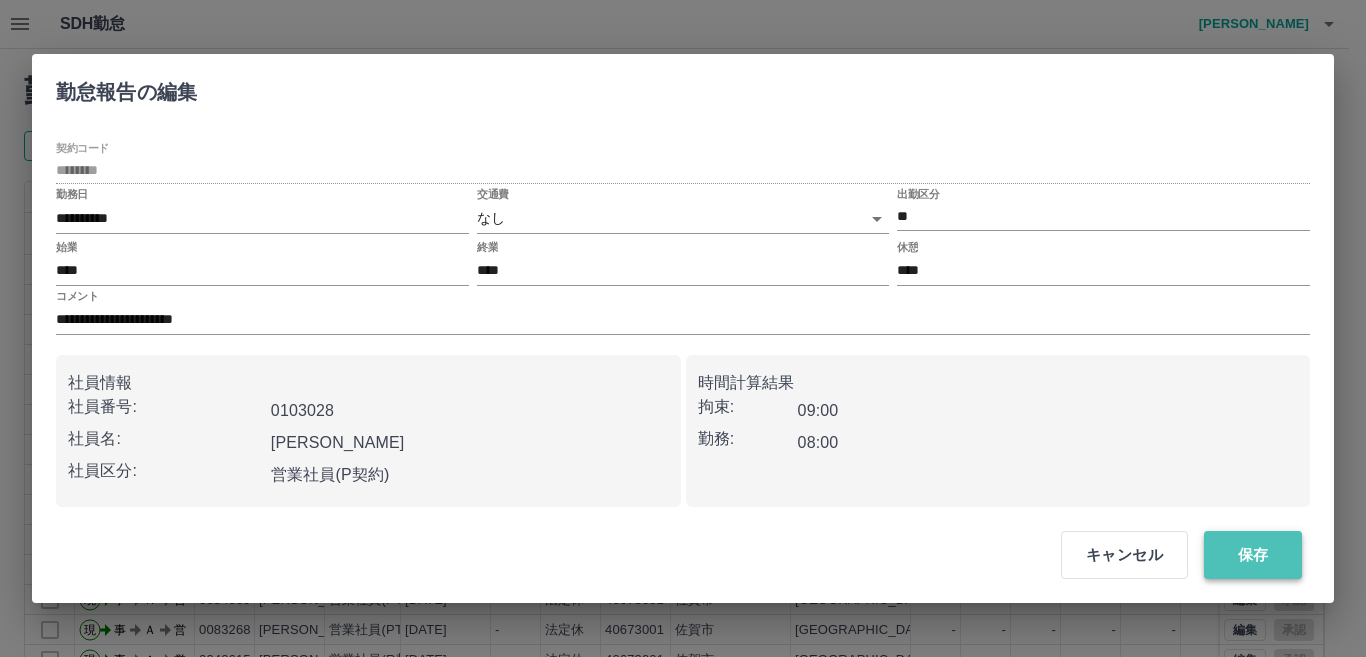 drag, startPoint x: 1274, startPoint y: 562, endPoint x: 1271, endPoint y: 552, distance: 10.440307 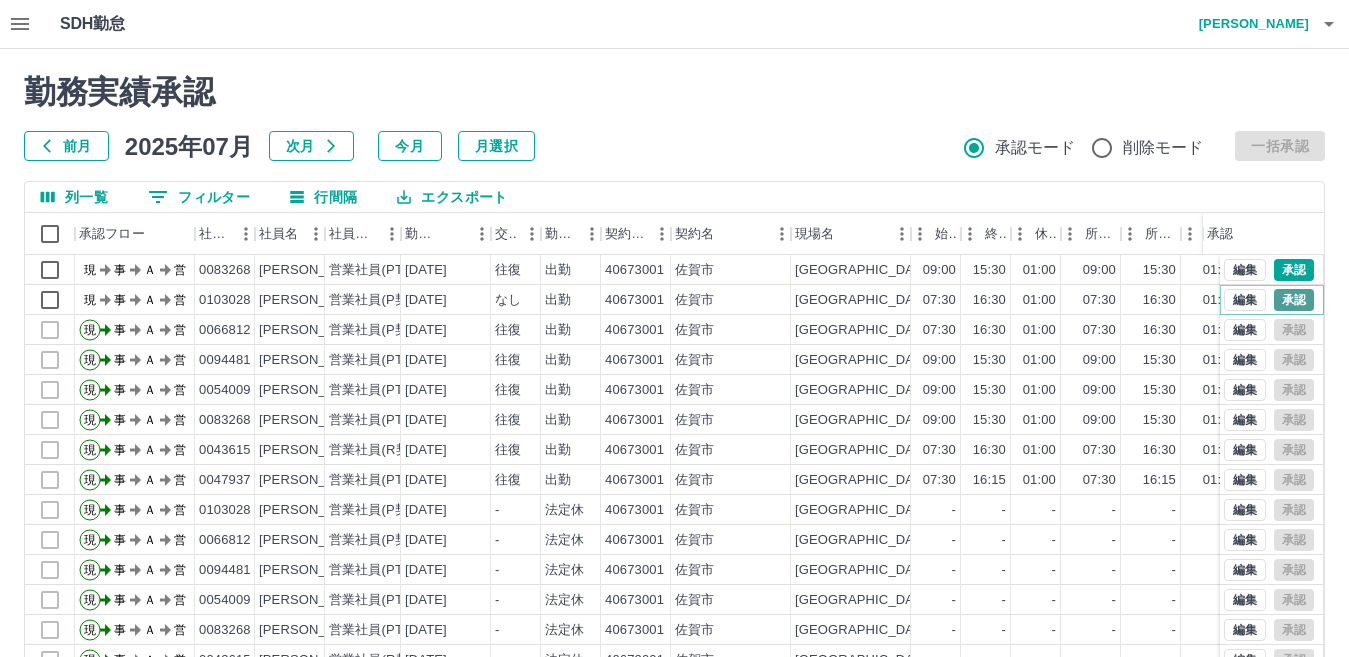 click on "承認" at bounding box center [1294, 300] 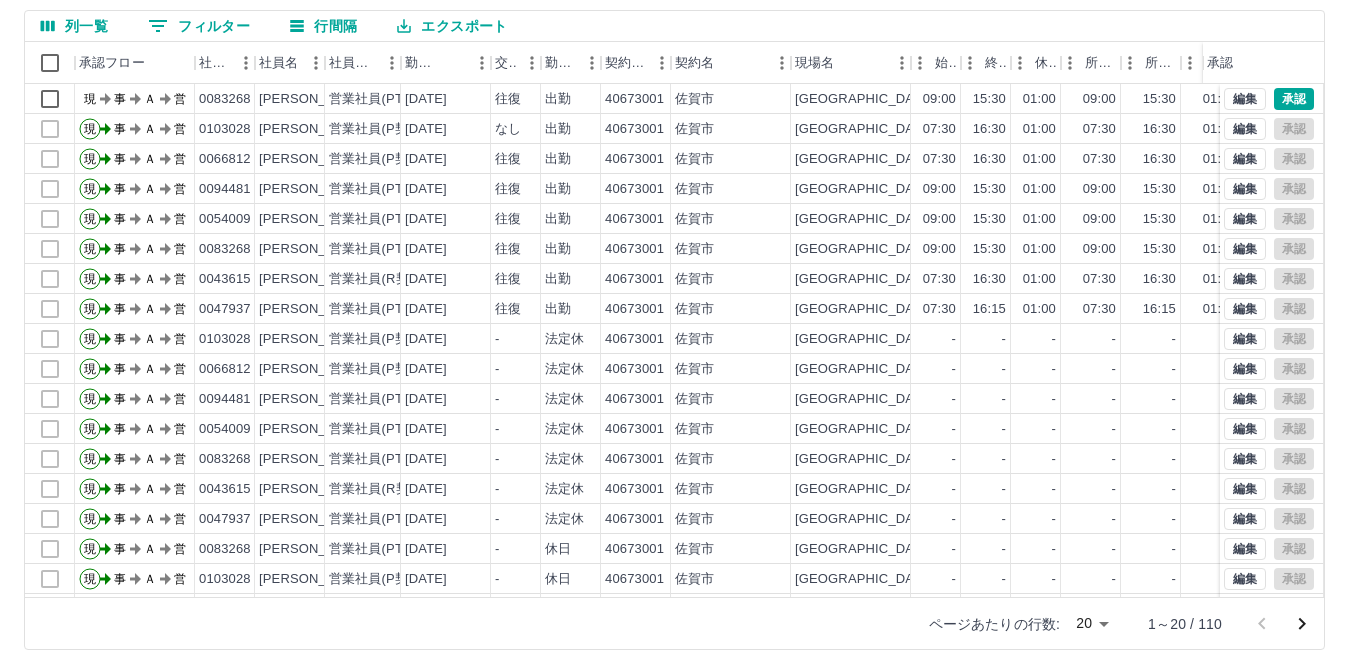 scroll, scrollTop: 188, scrollLeft: 0, axis: vertical 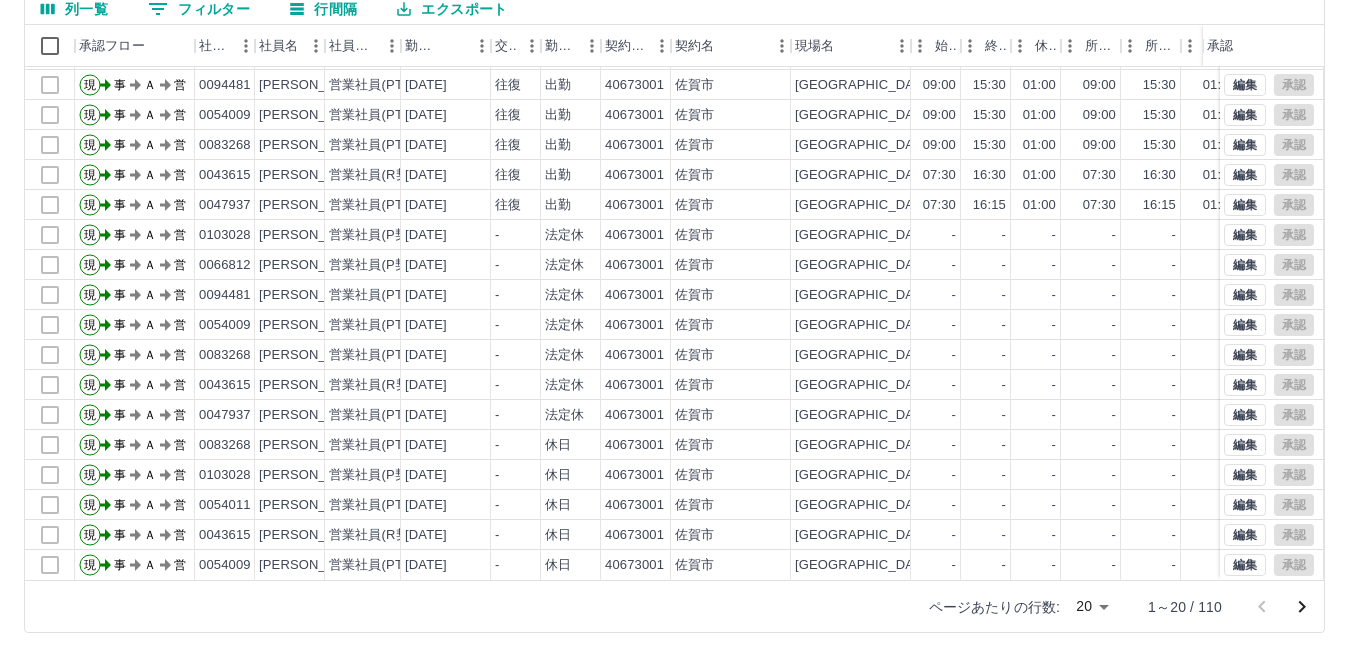 click 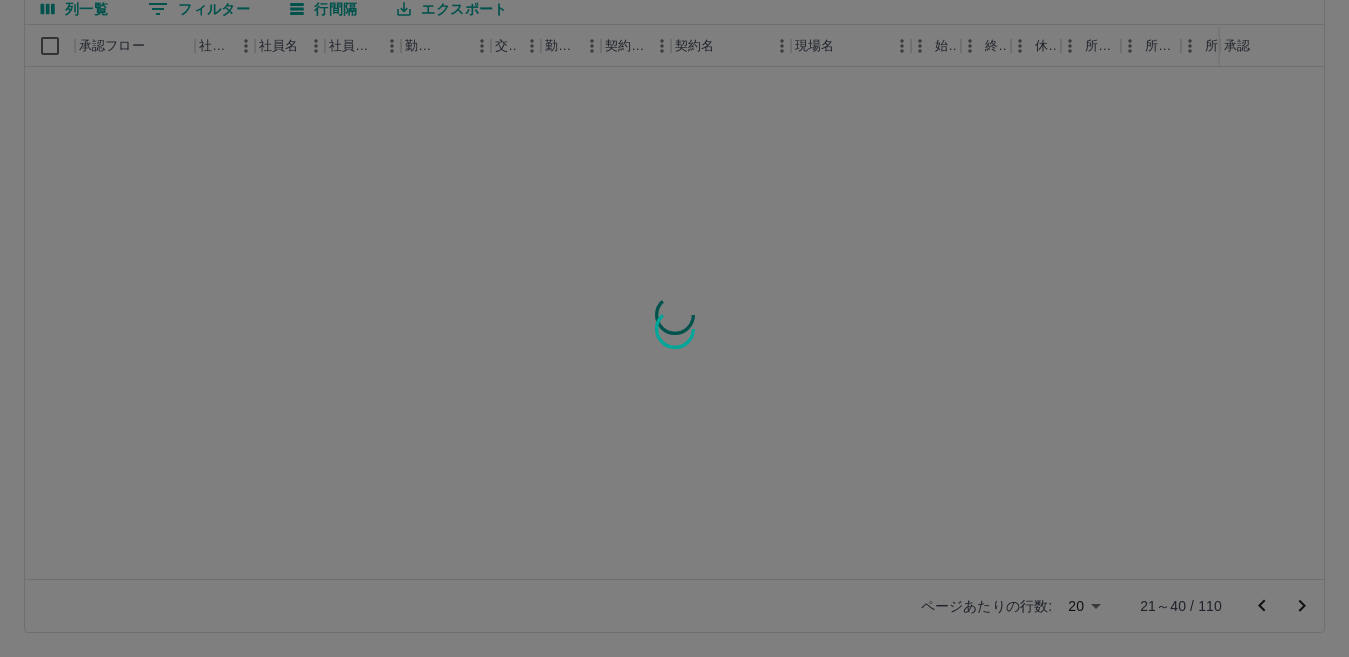scroll, scrollTop: 0, scrollLeft: 0, axis: both 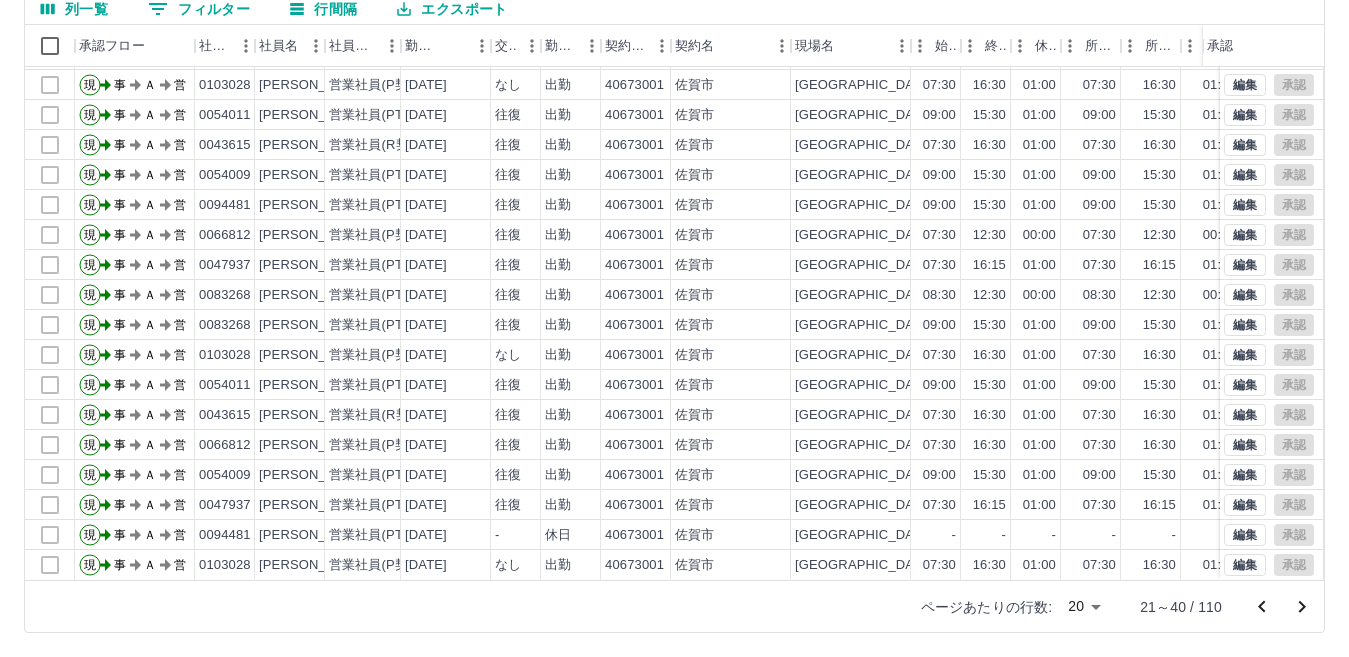 click 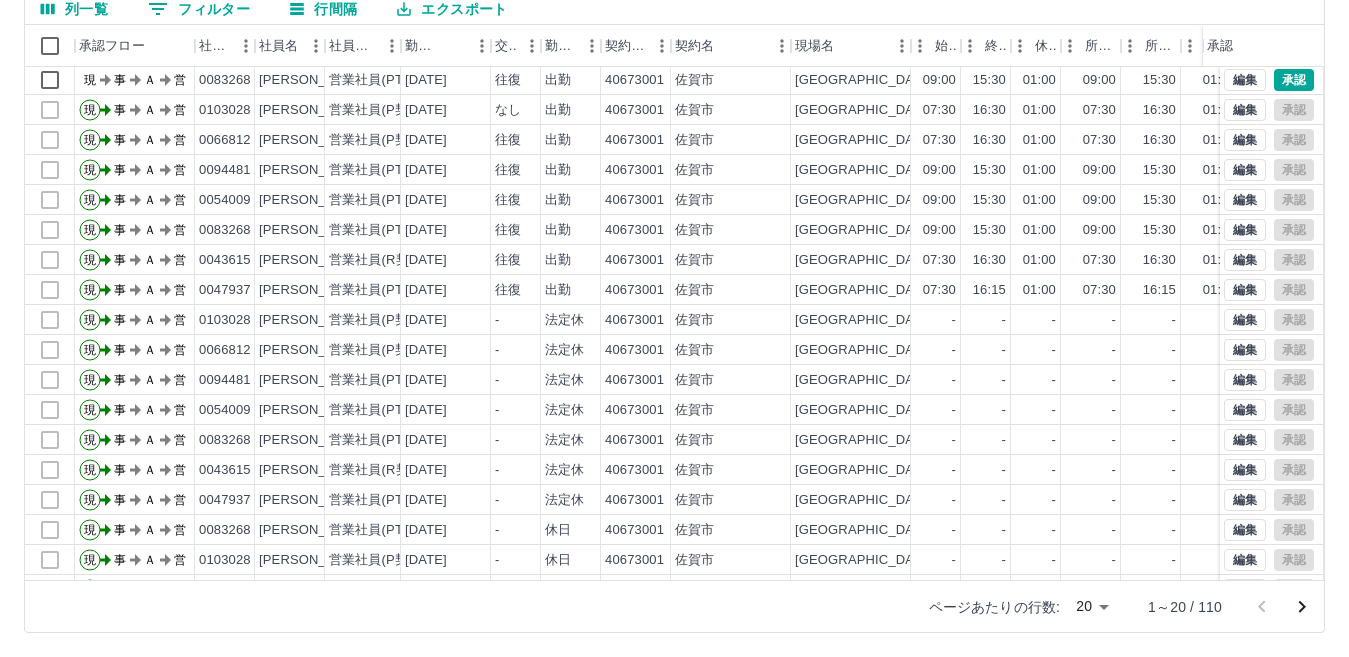 scroll, scrollTop: 0, scrollLeft: 0, axis: both 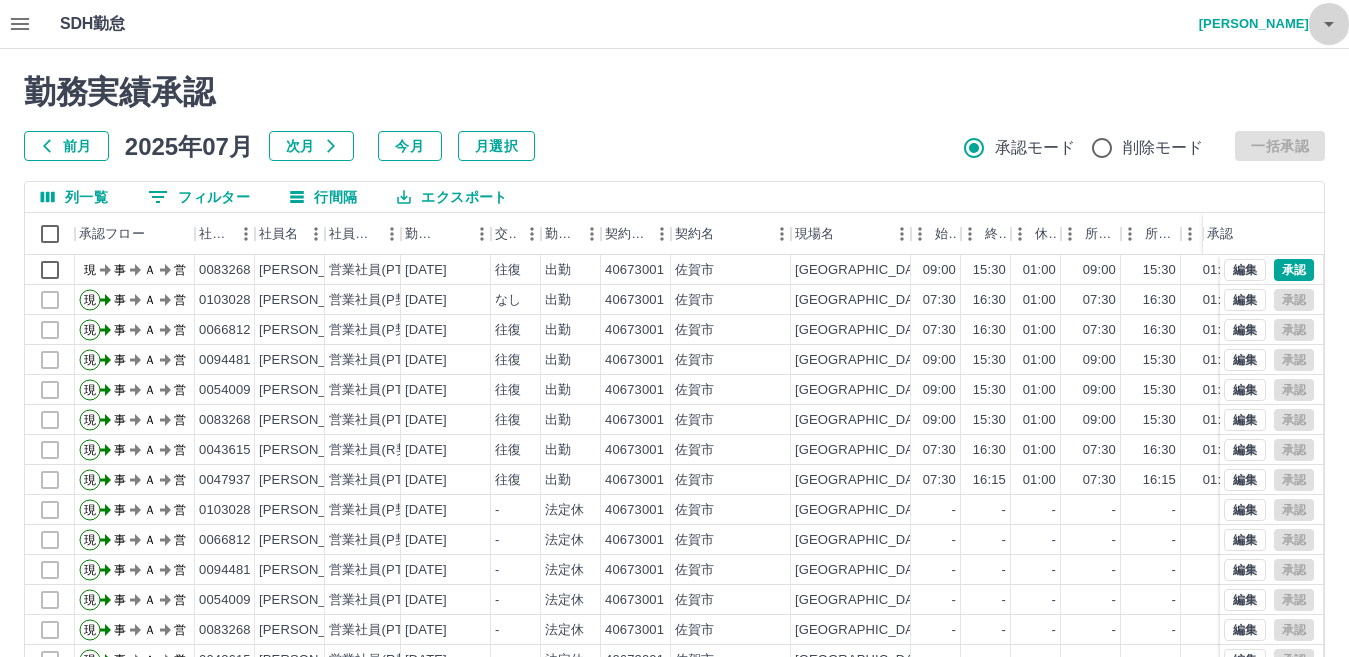 click 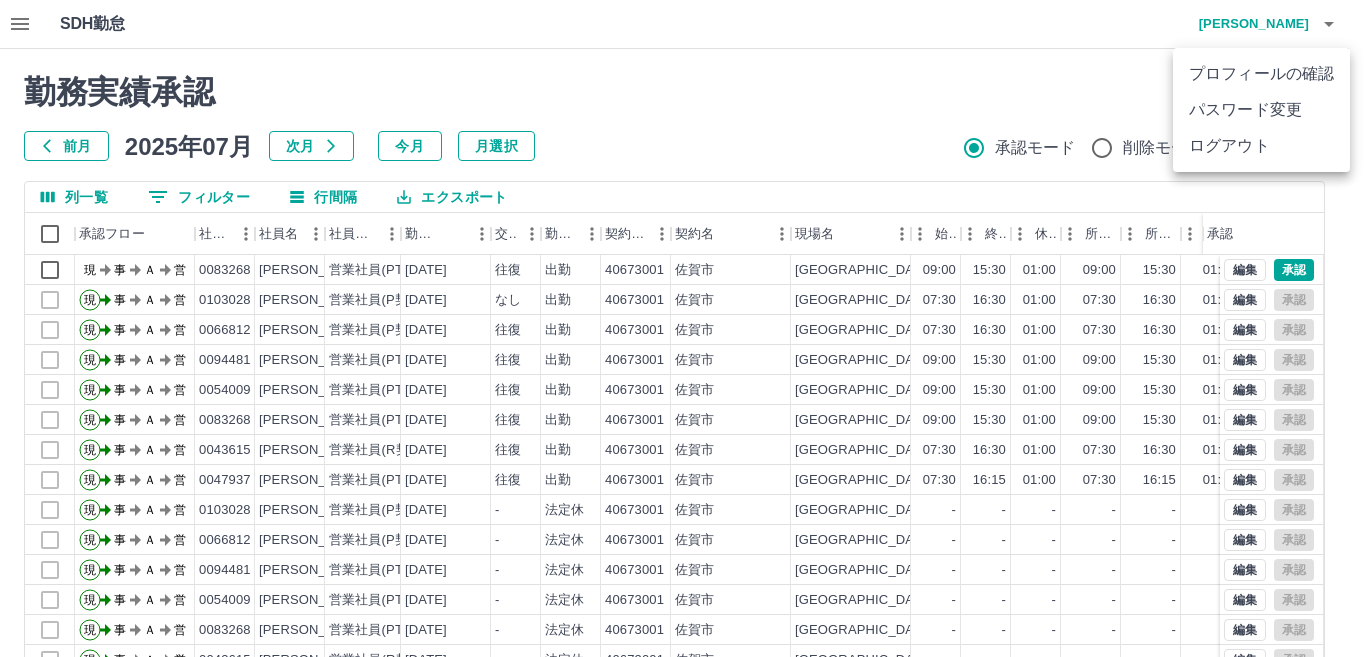click on "ログアウト" at bounding box center (1261, 146) 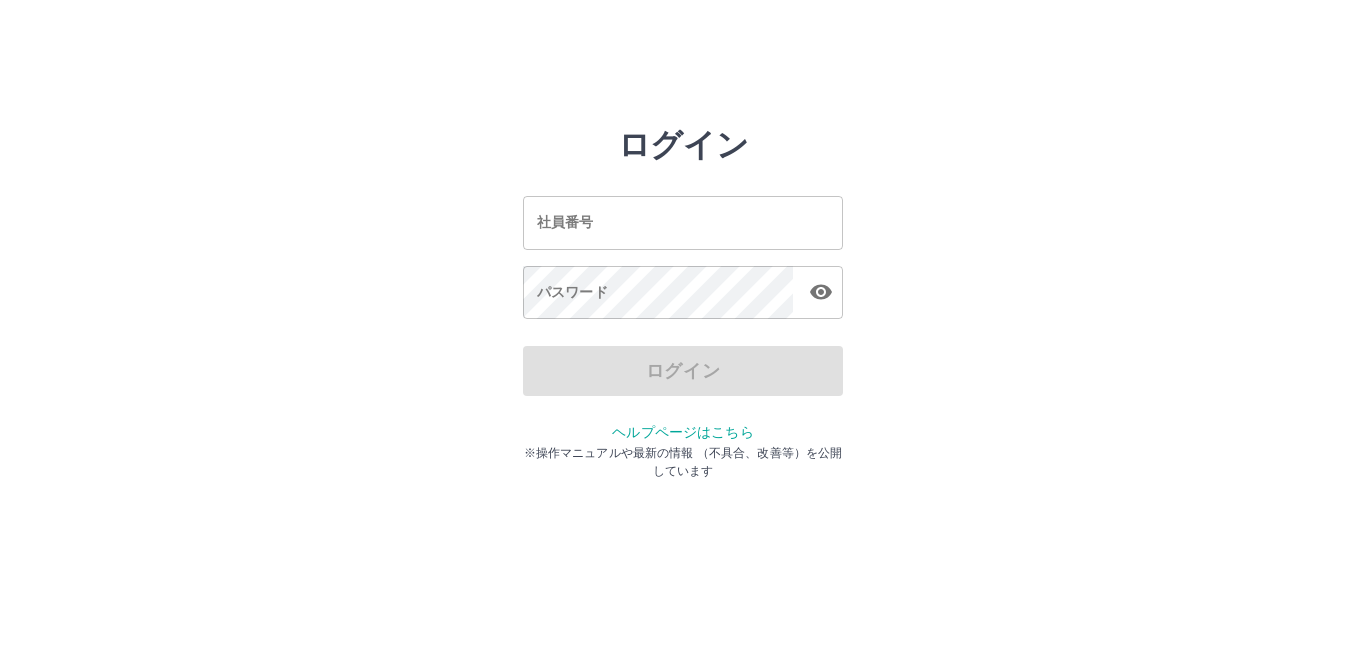 scroll, scrollTop: 0, scrollLeft: 0, axis: both 